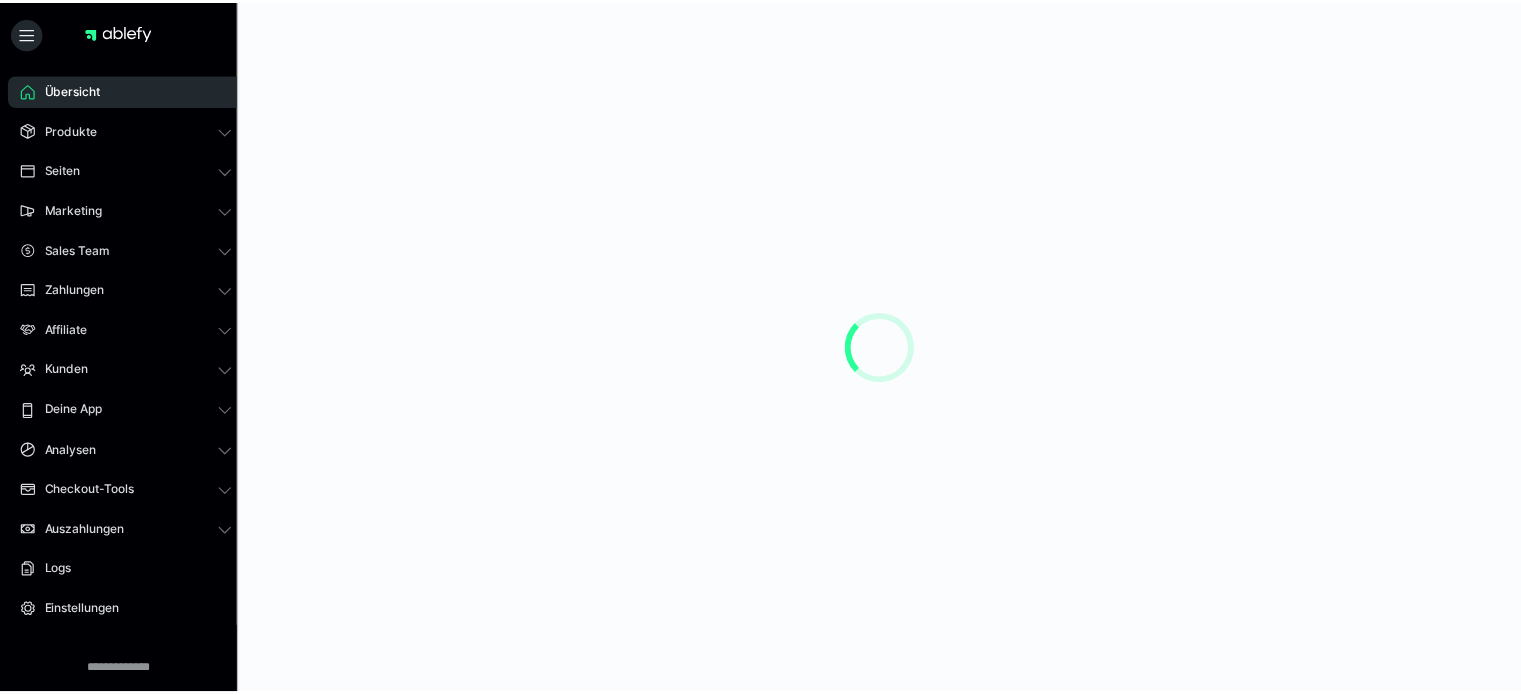 scroll, scrollTop: 0, scrollLeft: 0, axis: both 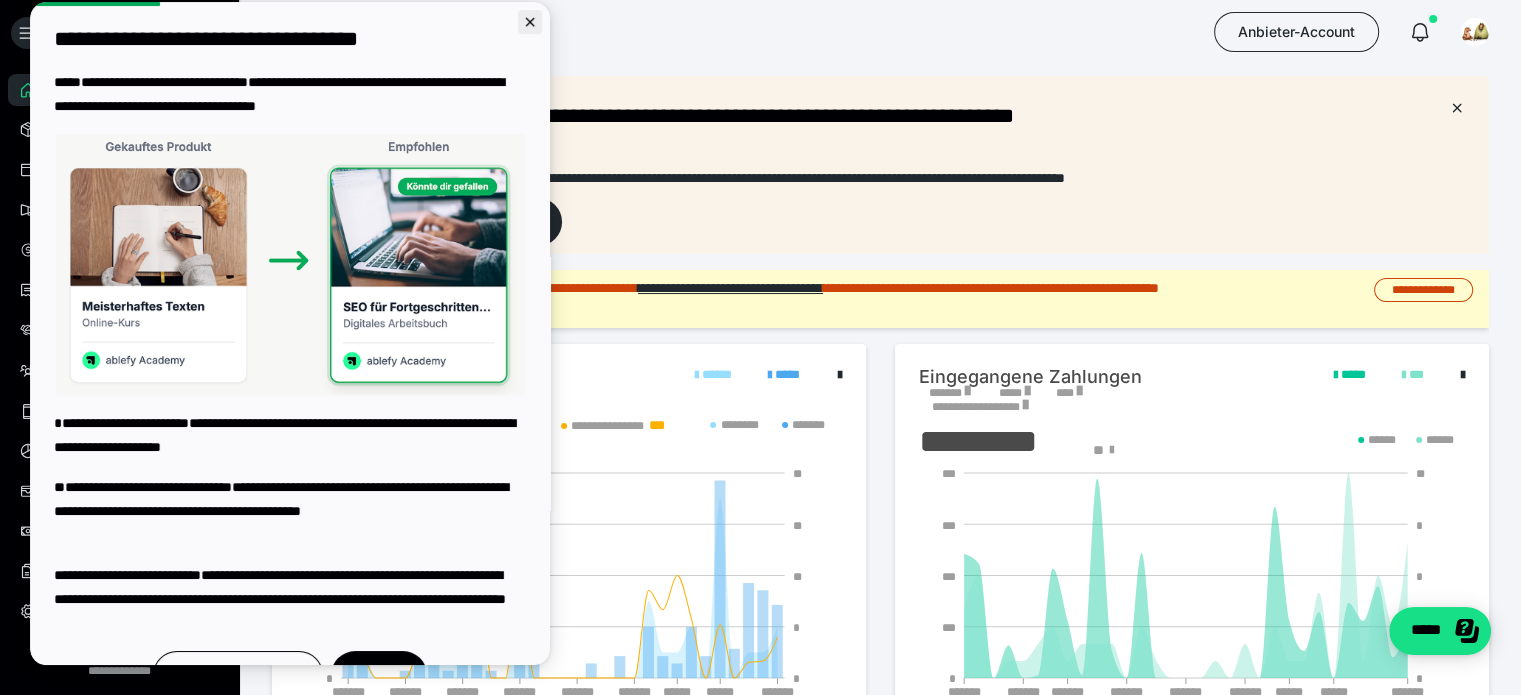 click 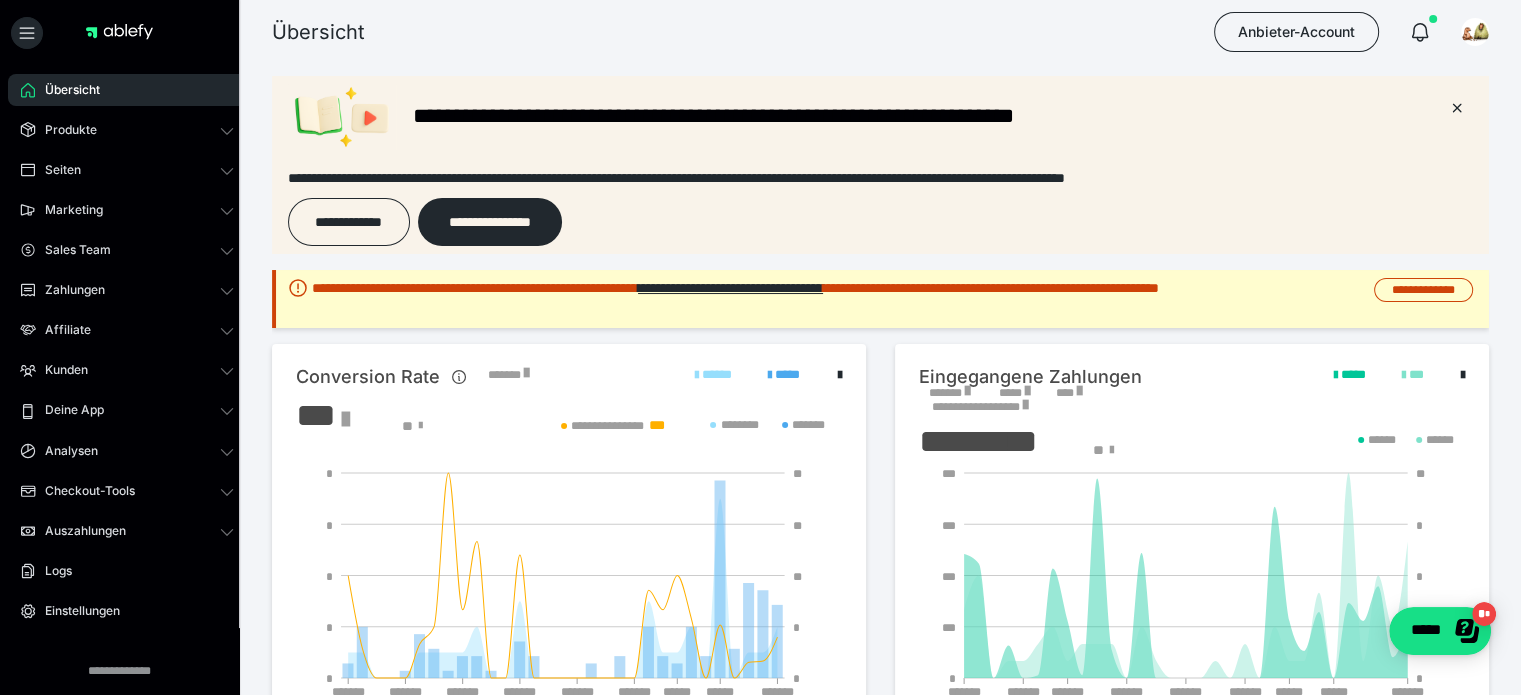 scroll, scrollTop: 0, scrollLeft: 0, axis: both 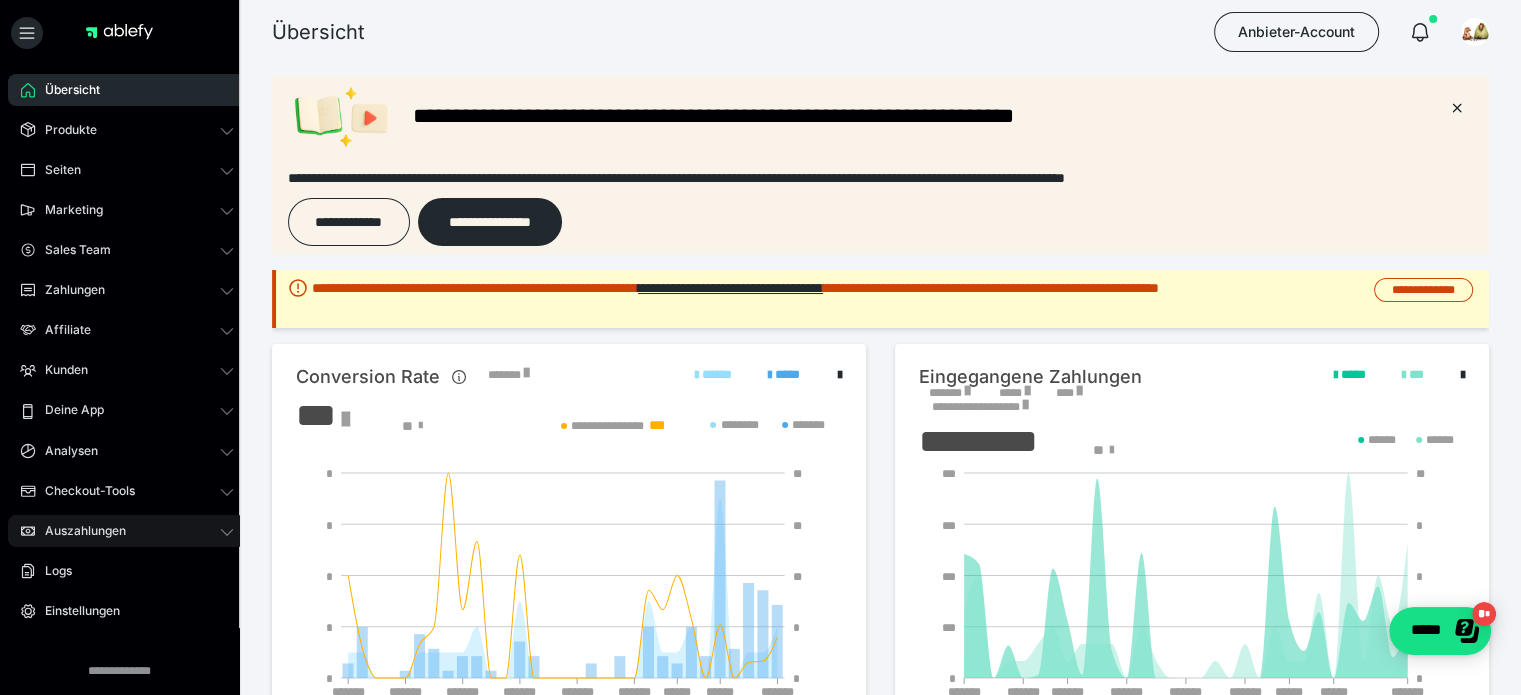 click 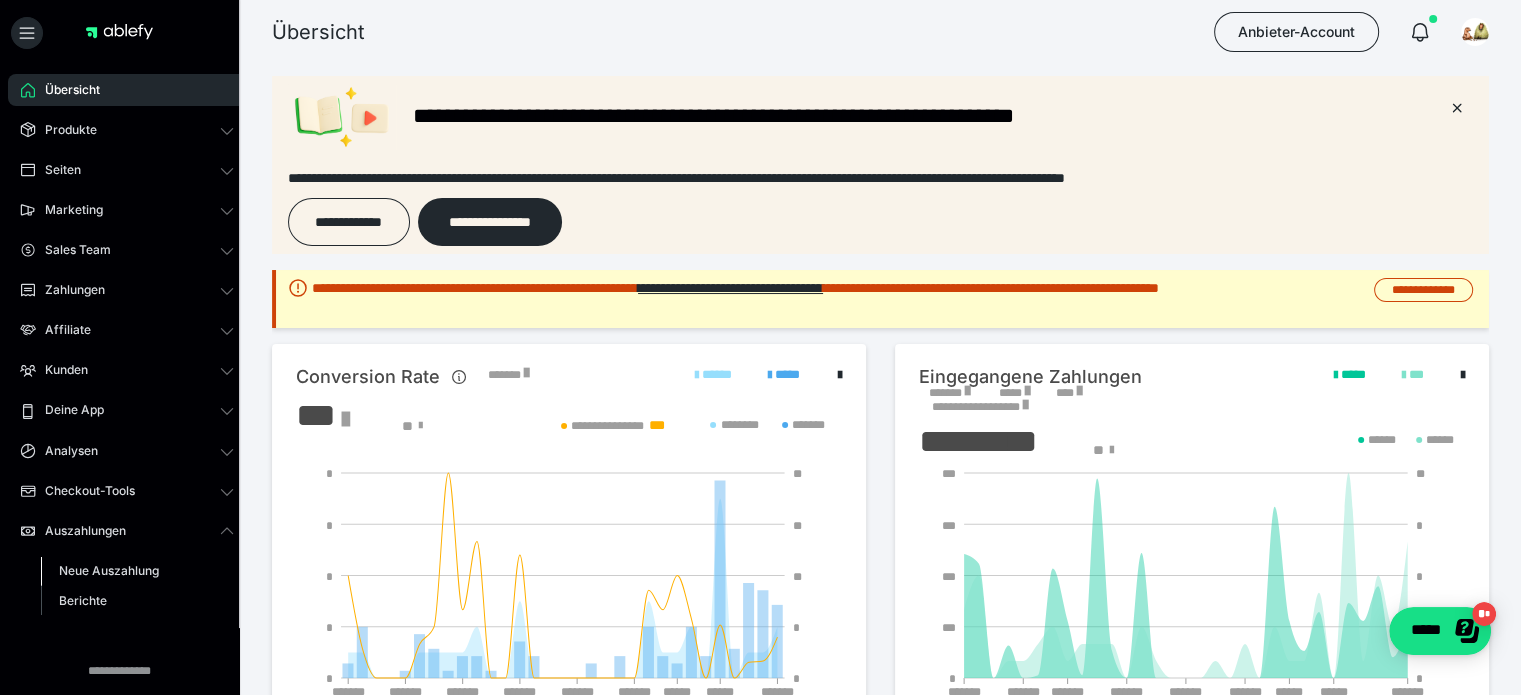 click on "Neue Auszahlung" at bounding box center [109, 570] 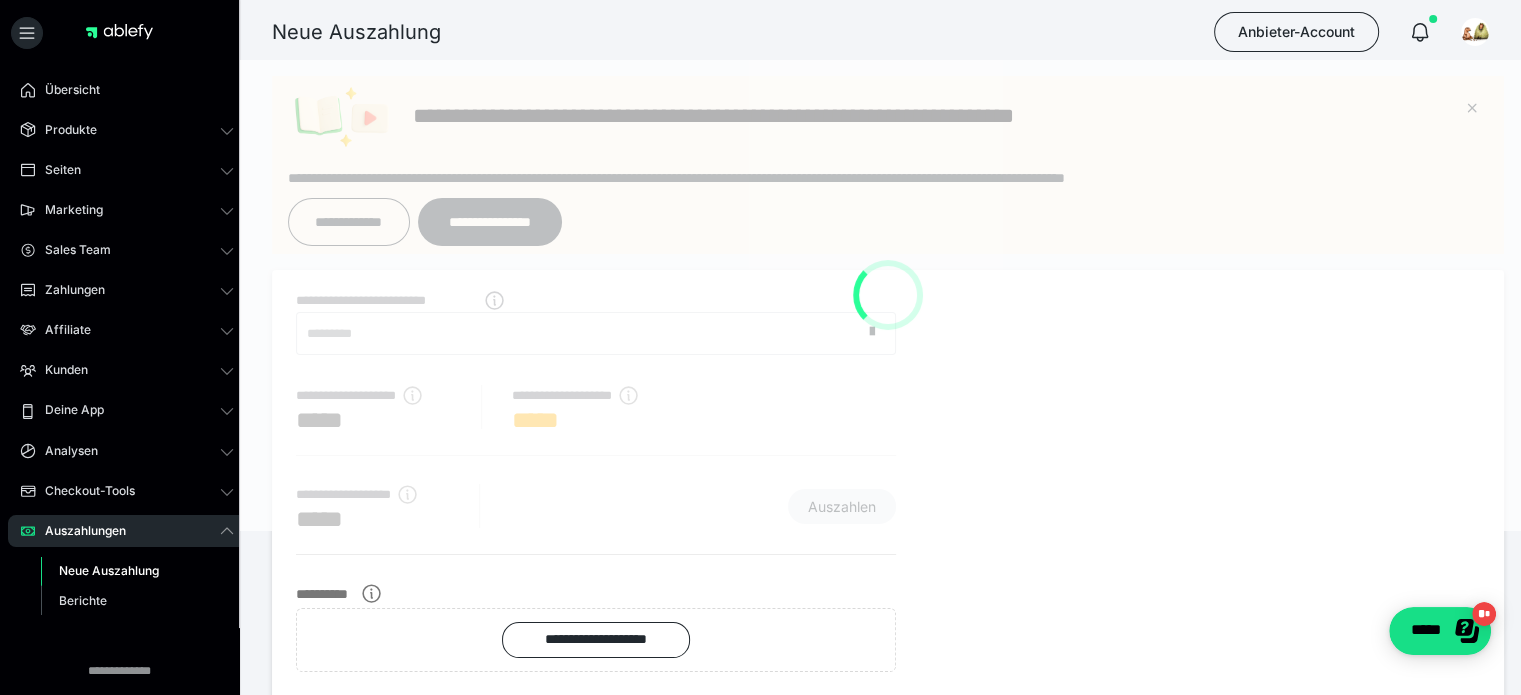 scroll, scrollTop: 0, scrollLeft: 0, axis: both 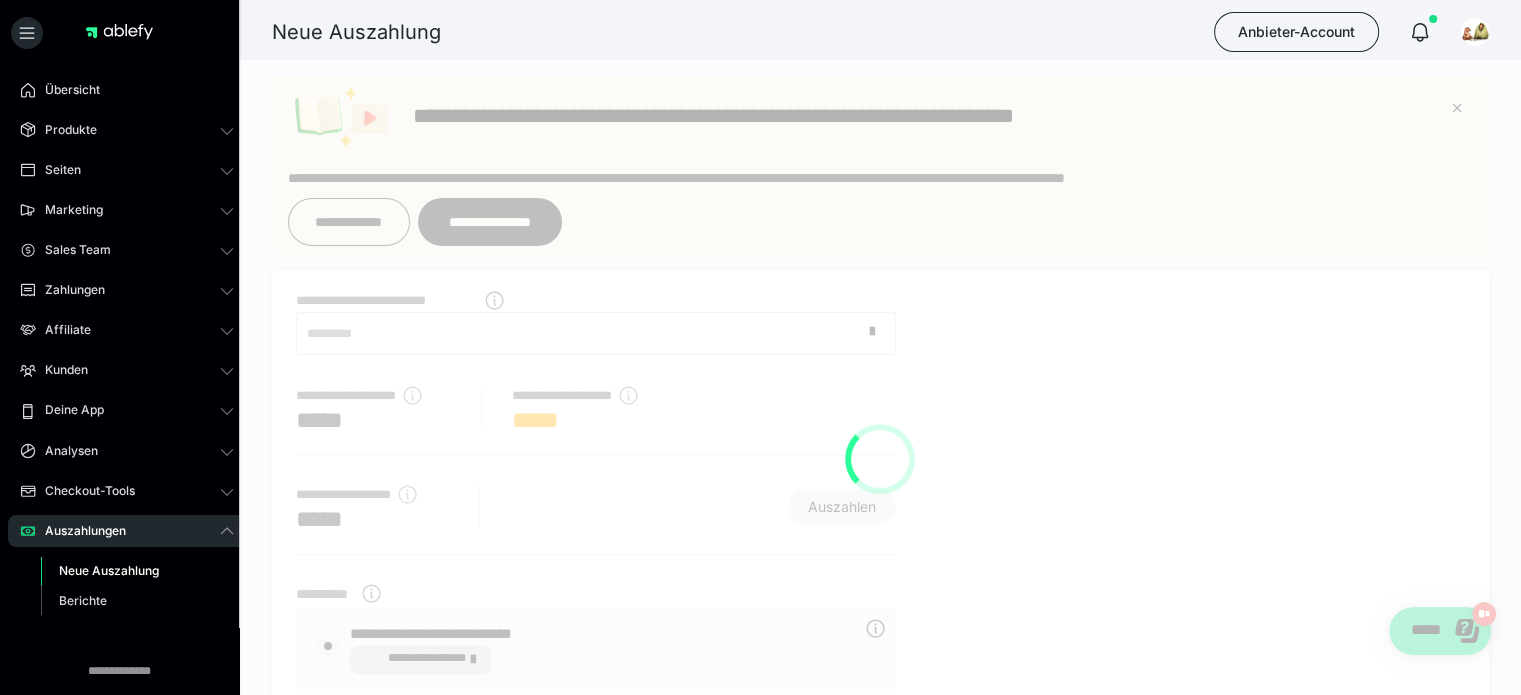 radio on "****" 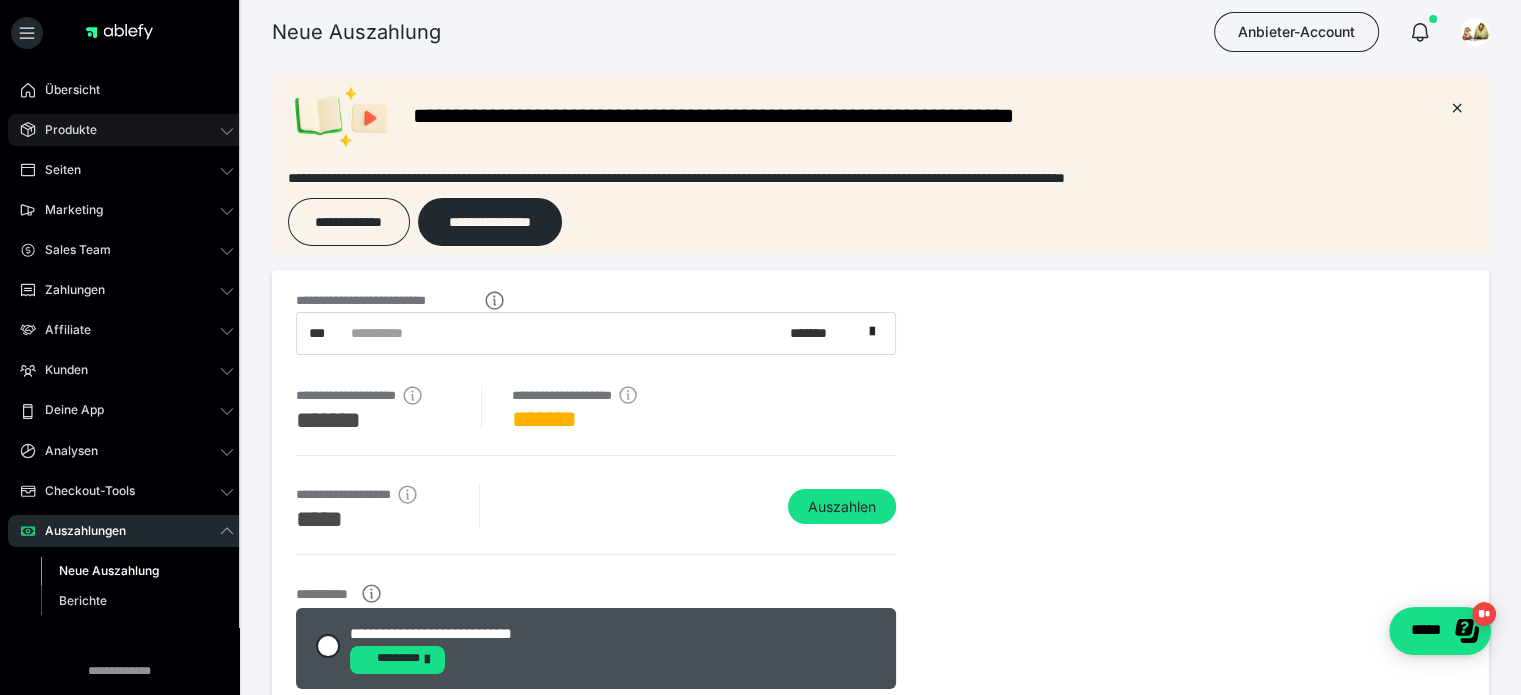 click 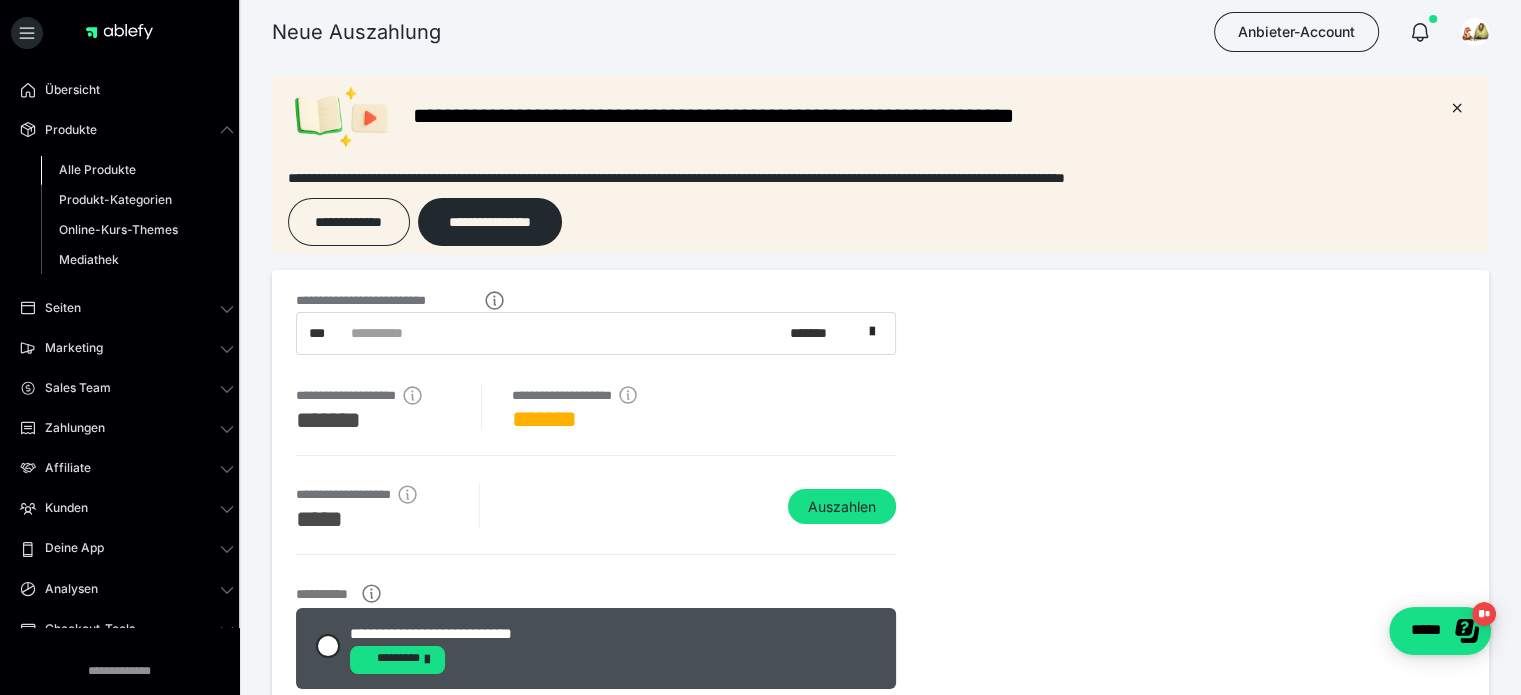 click on "Alle Produkte" at bounding box center [97, 169] 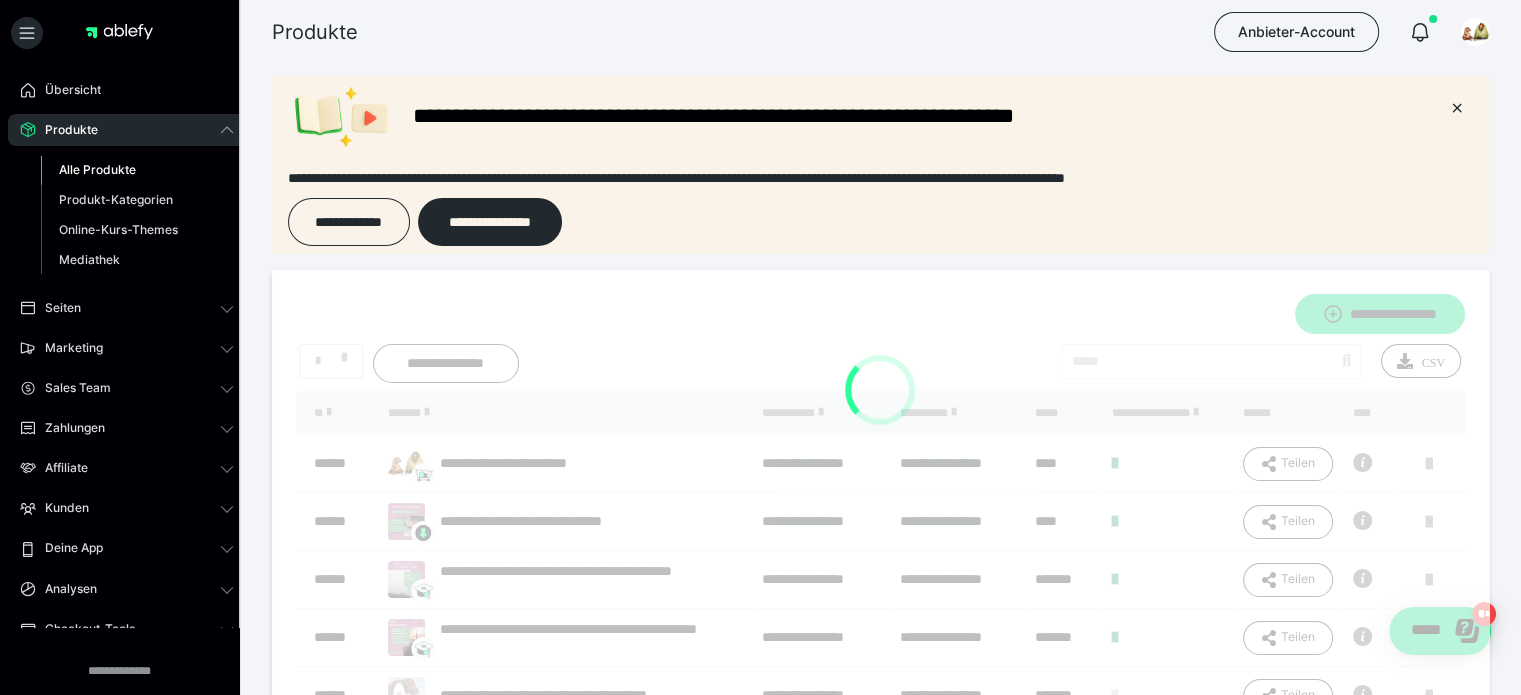 scroll, scrollTop: 0, scrollLeft: 0, axis: both 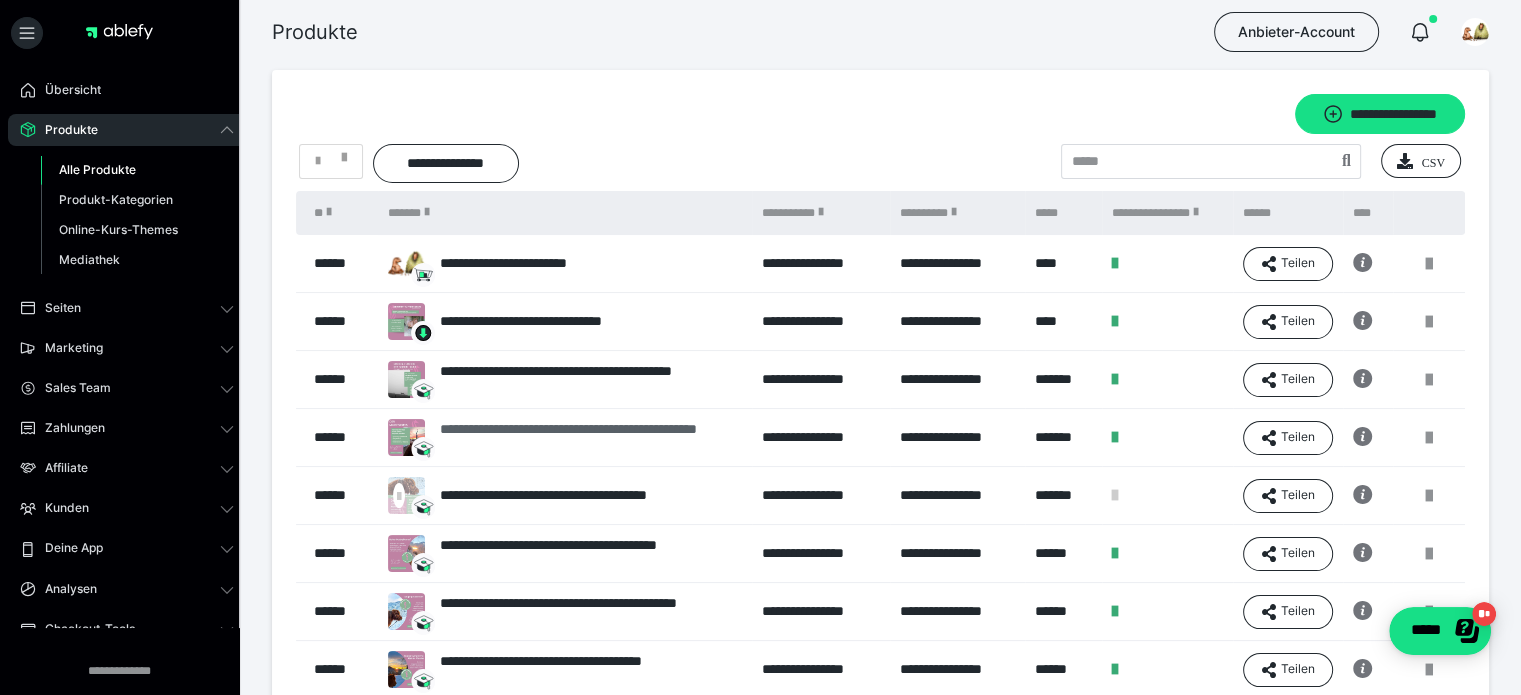 click on "**********" at bounding box center (591, 438) 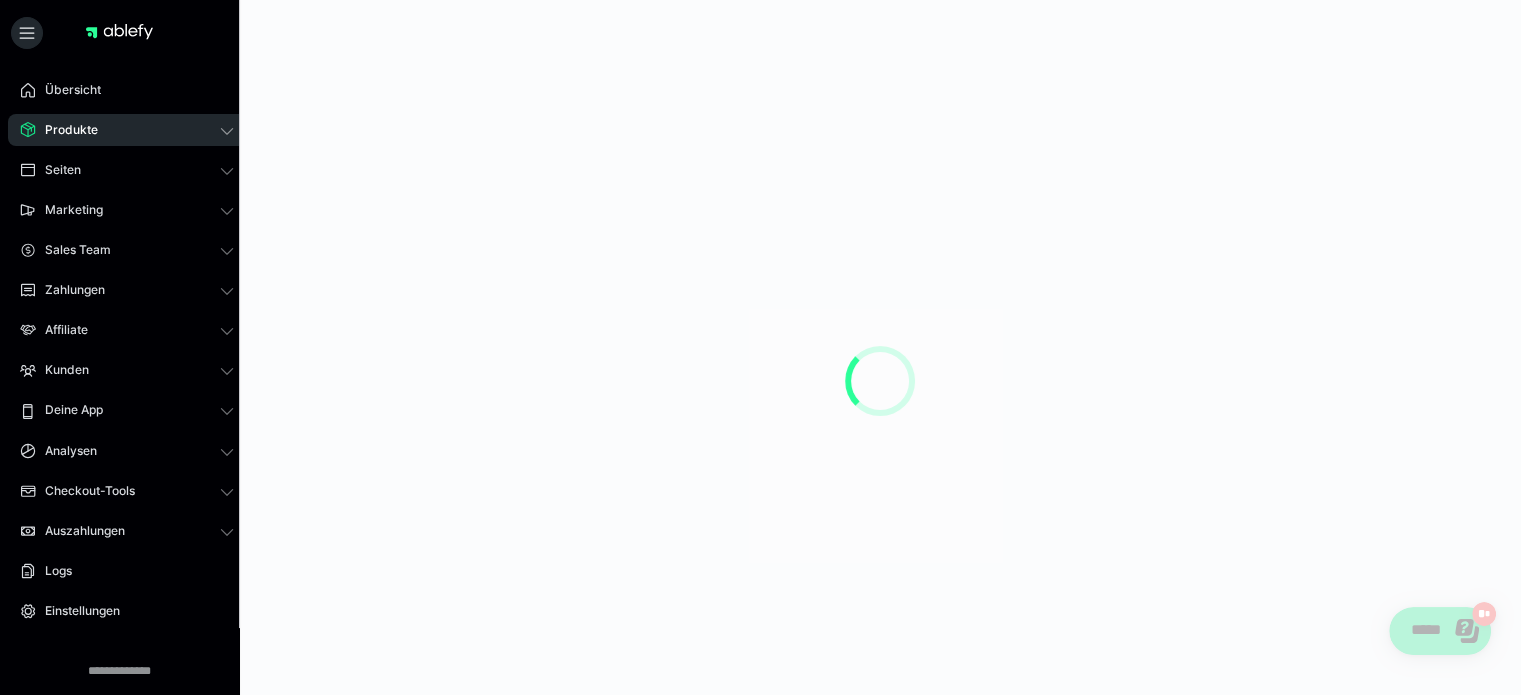 scroll, scrollTop: 0, scrollLeft: 0, axis: both 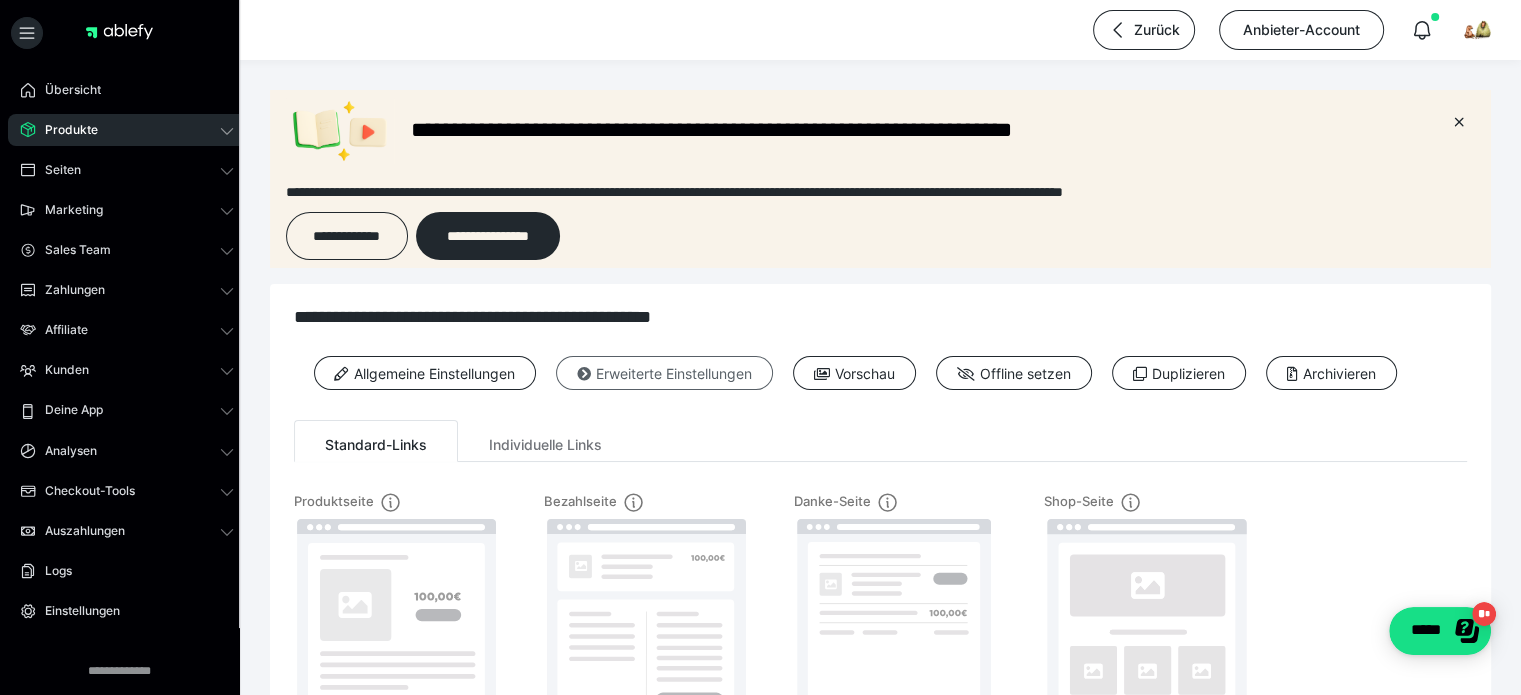 click on "Erweiterte Einstellungen" at bounding box center (664, 373) 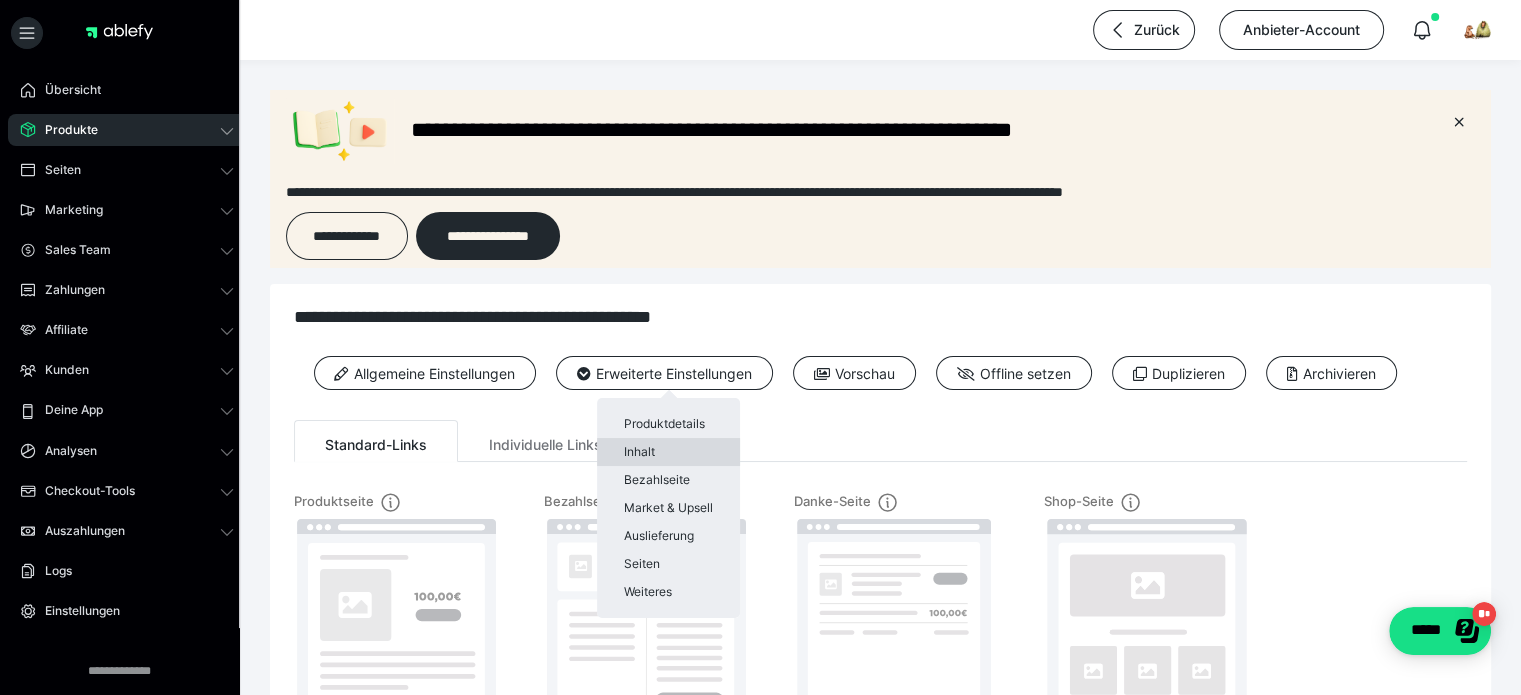 click on "Inhalt" at bounding box center (668, 452) 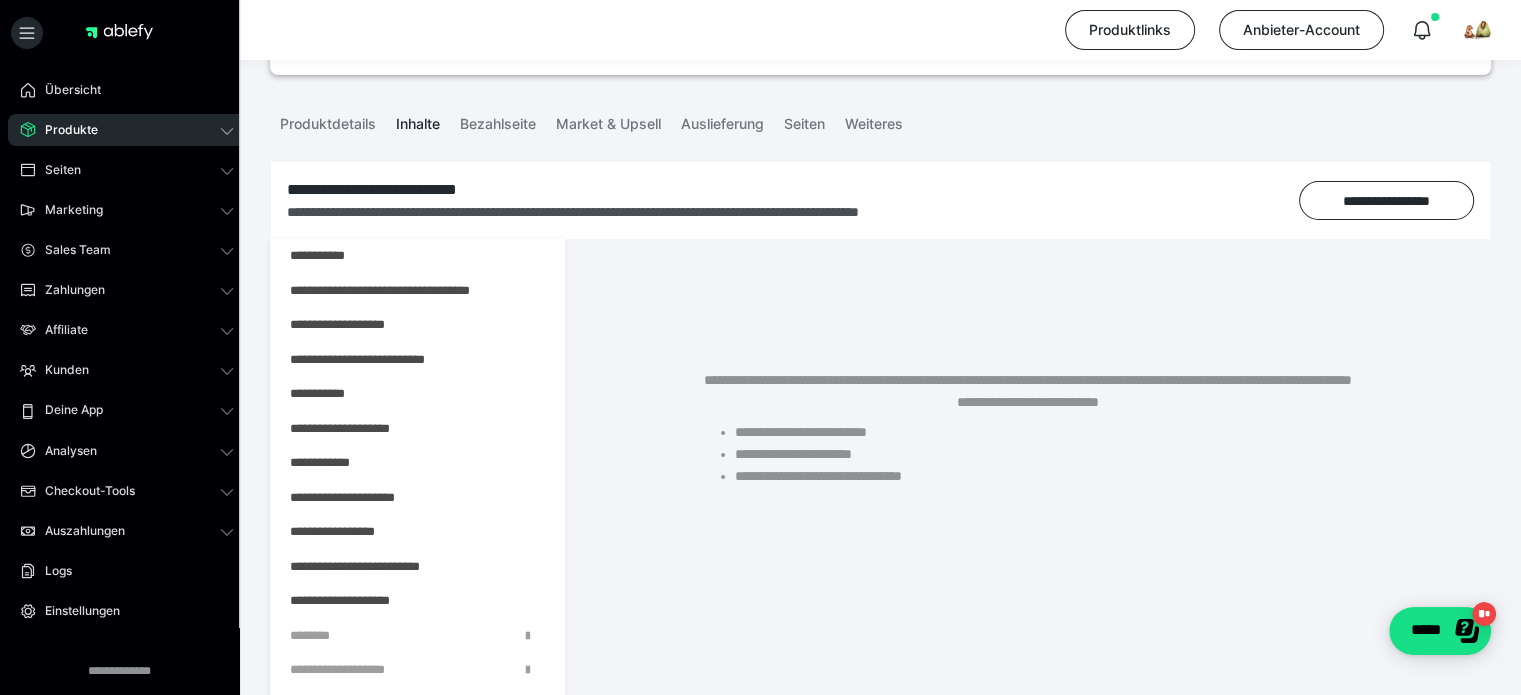 scroll, scrollTop: 300, scrollLeft: 0, axis: vertical 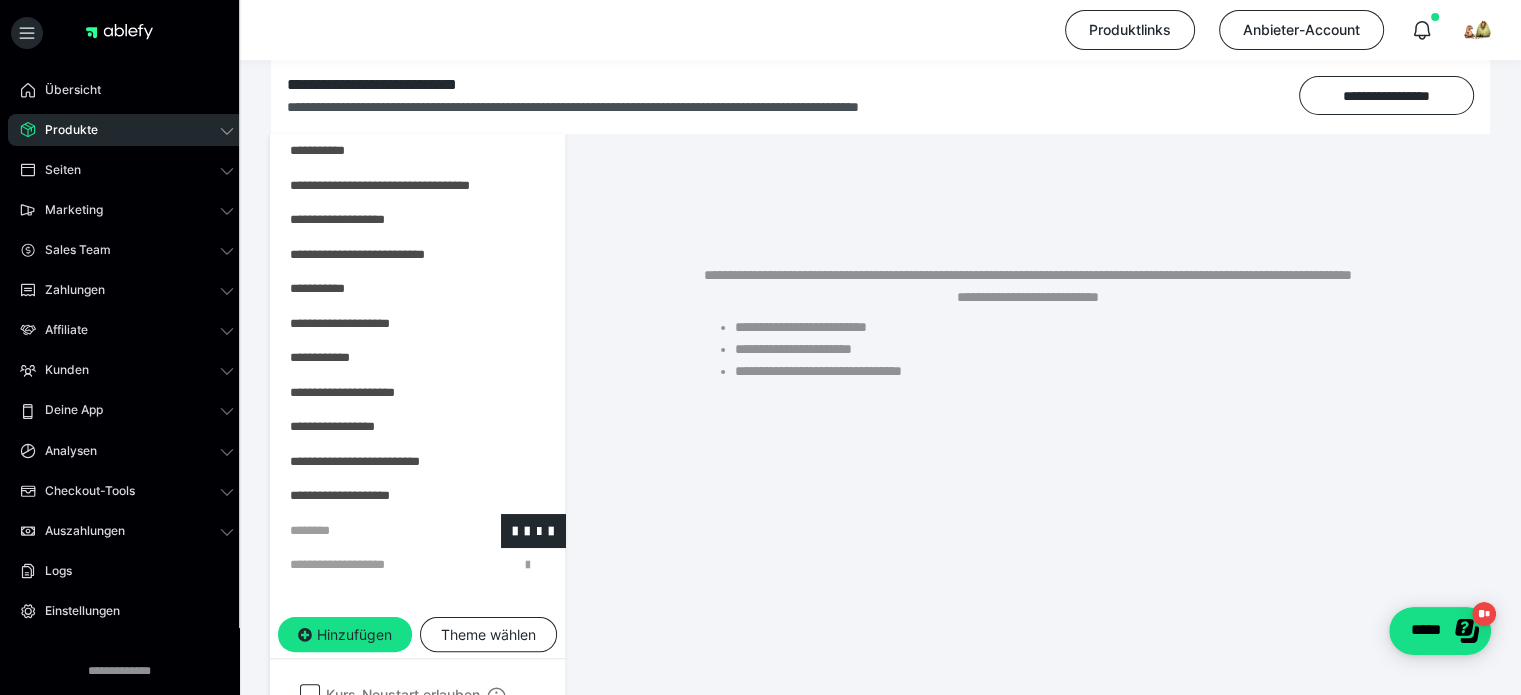 click at bounding box center [365, 531] 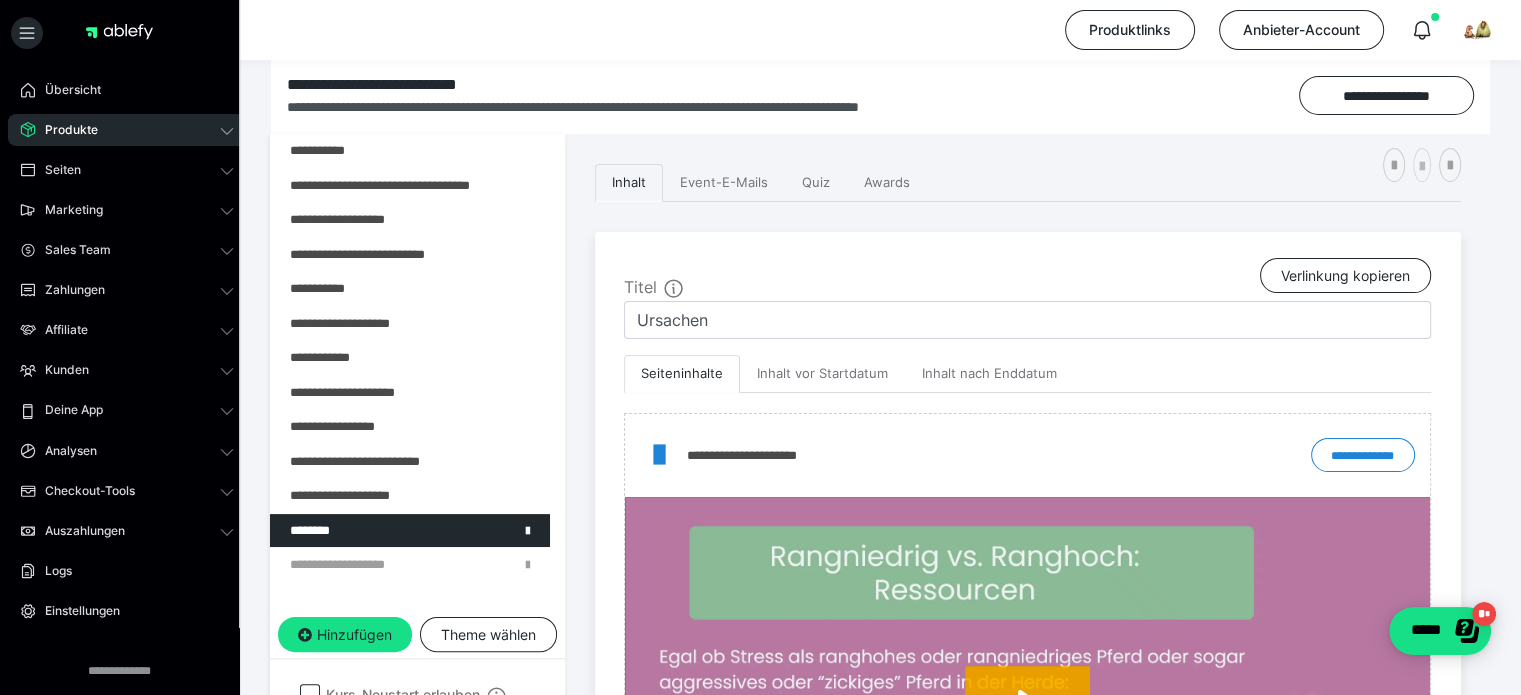 click at bounding box center [1422, 167] 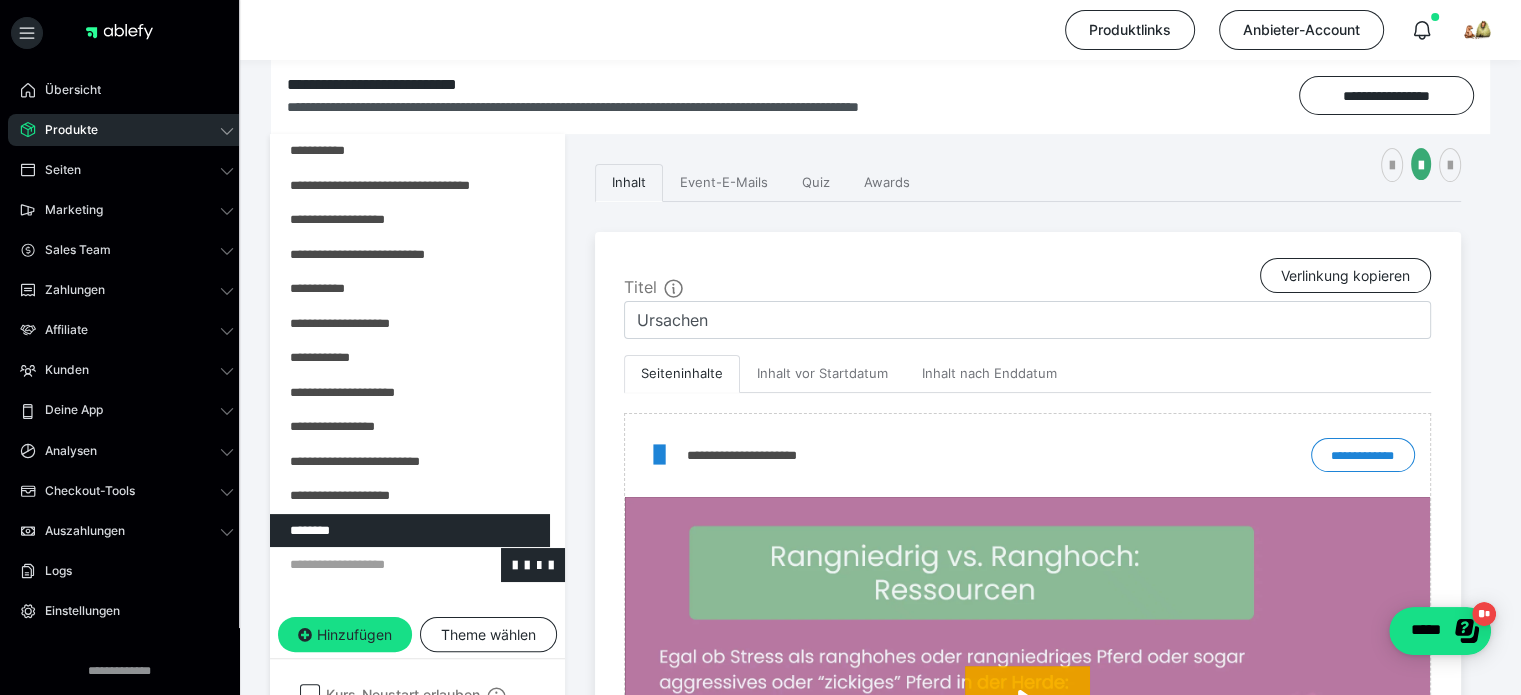click at bounding box center (365, 565) 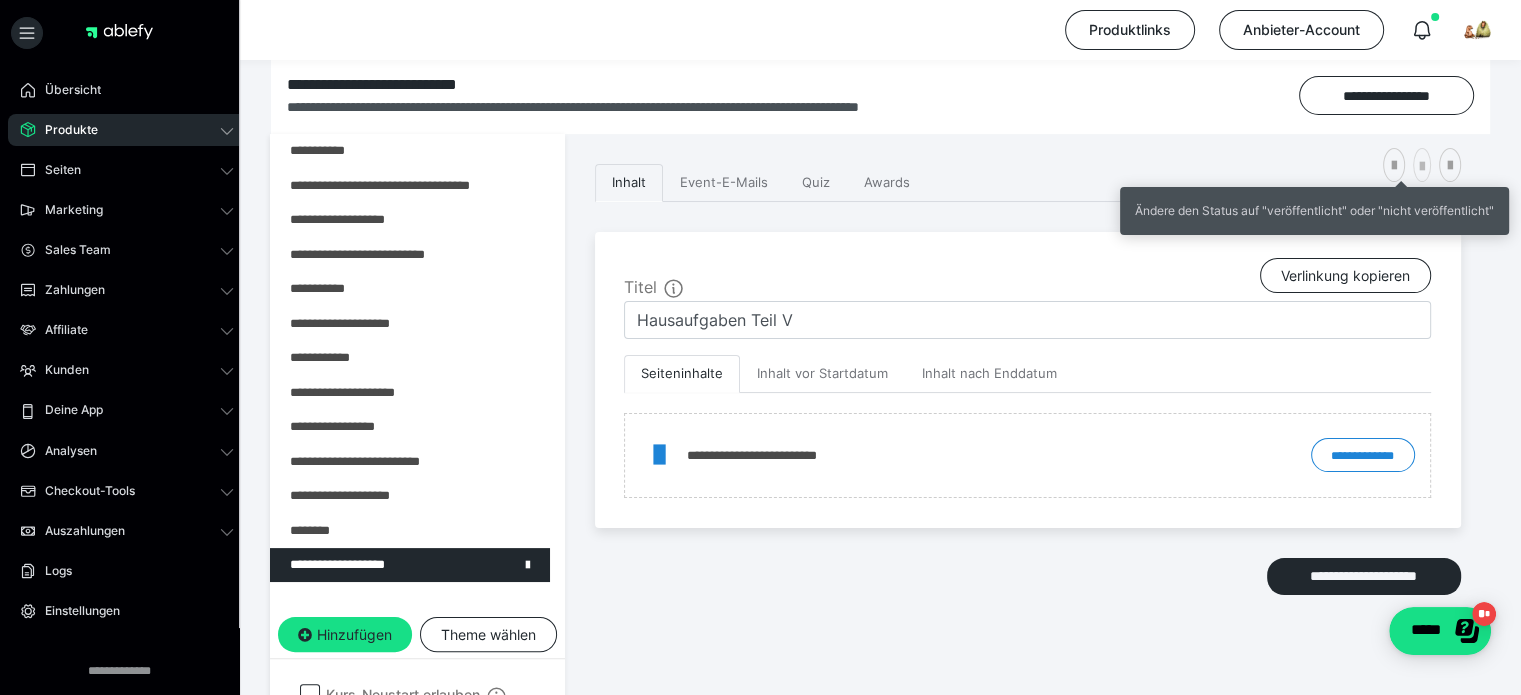 click at bounding box center [1422, 167] 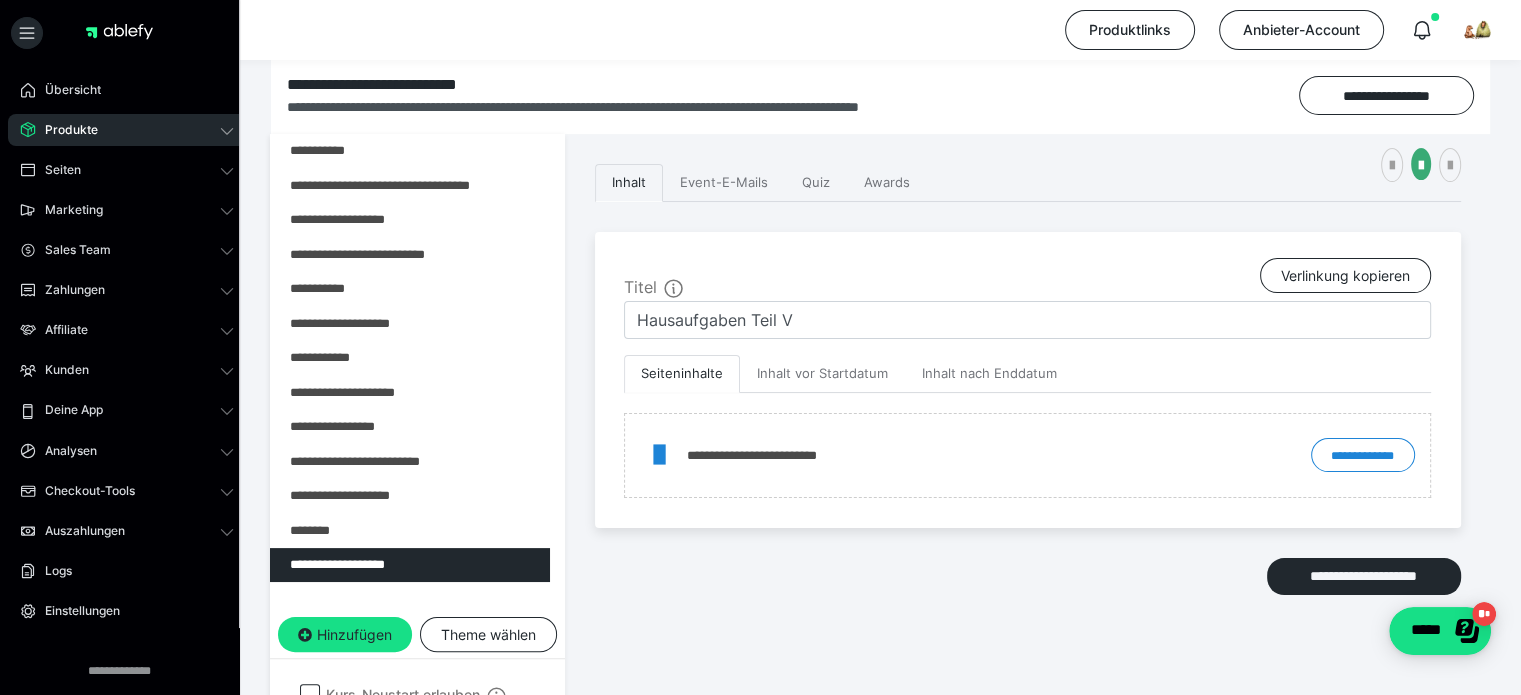 click 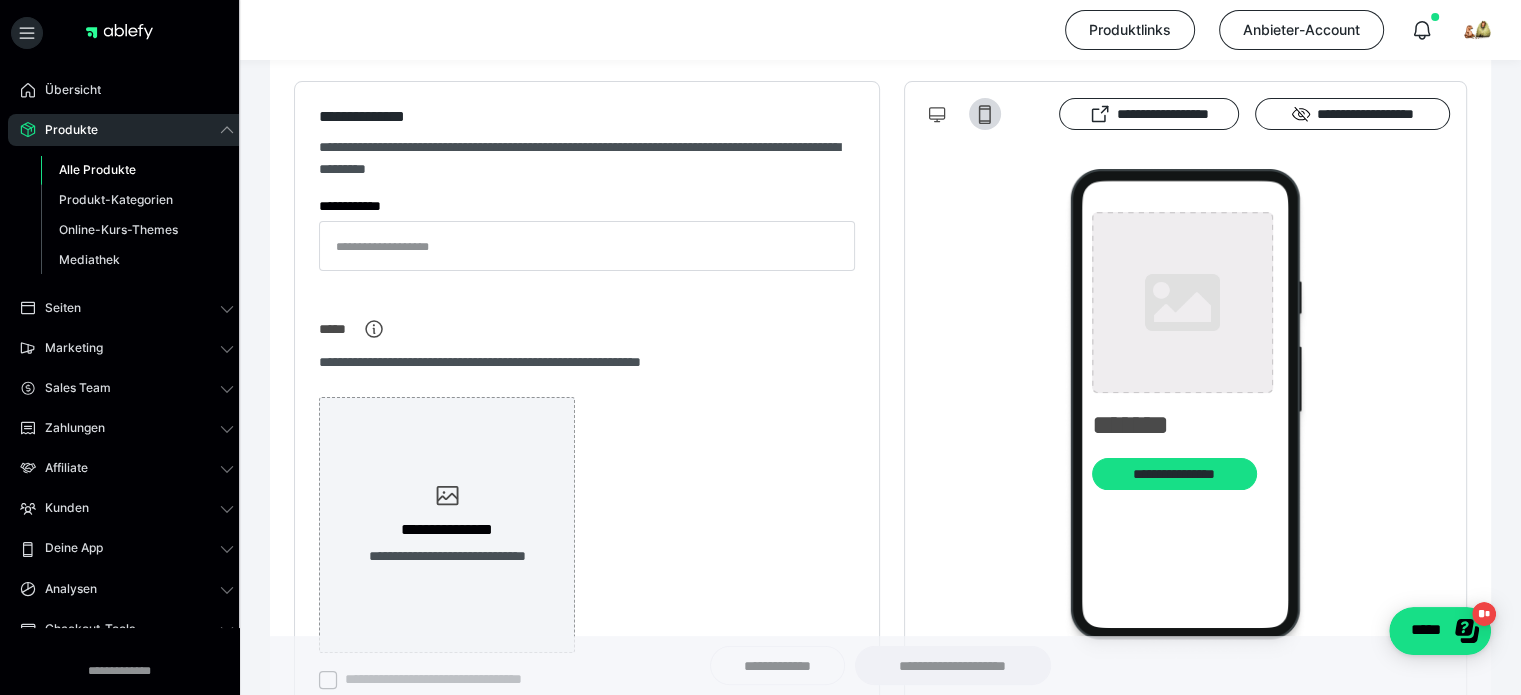 type on "**********" 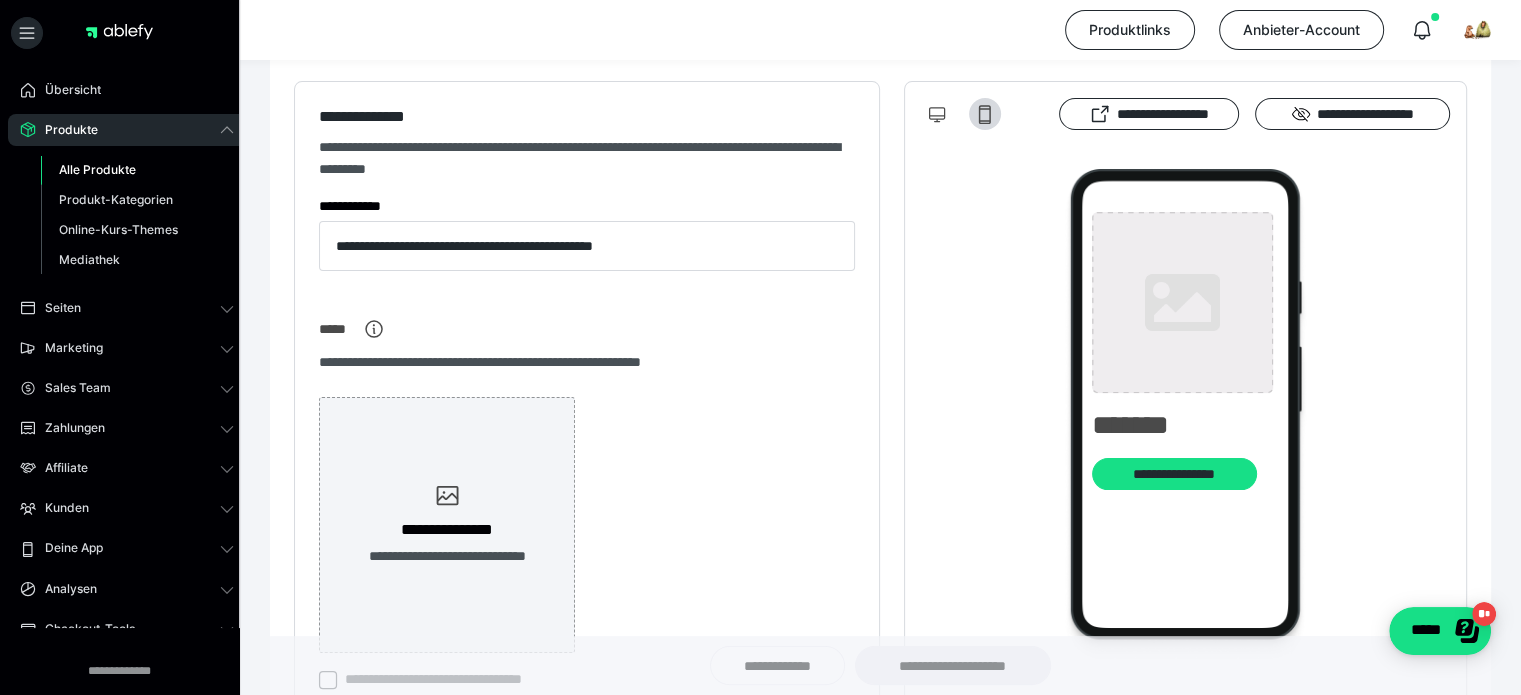 type on "**********" 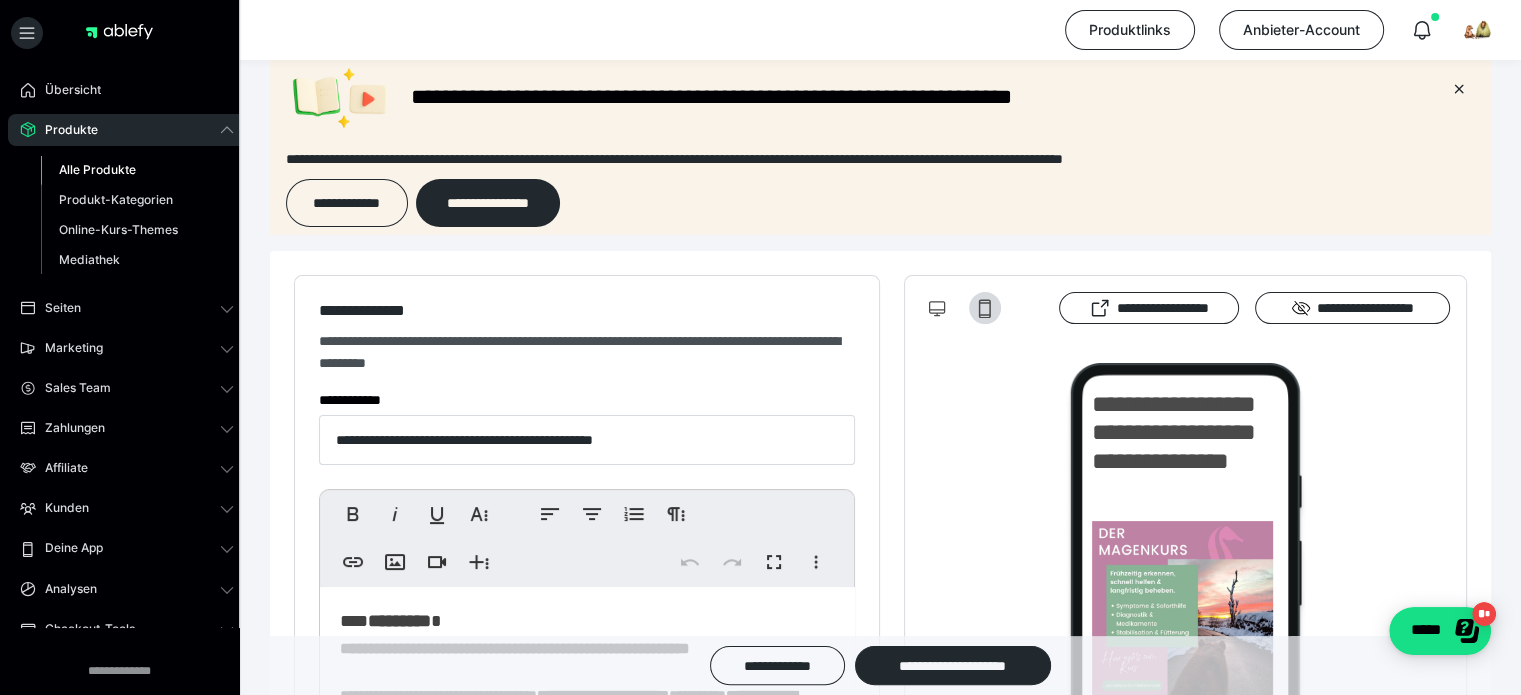 scroll, scrollTop: 0, scrollLeft: 0, axis: both 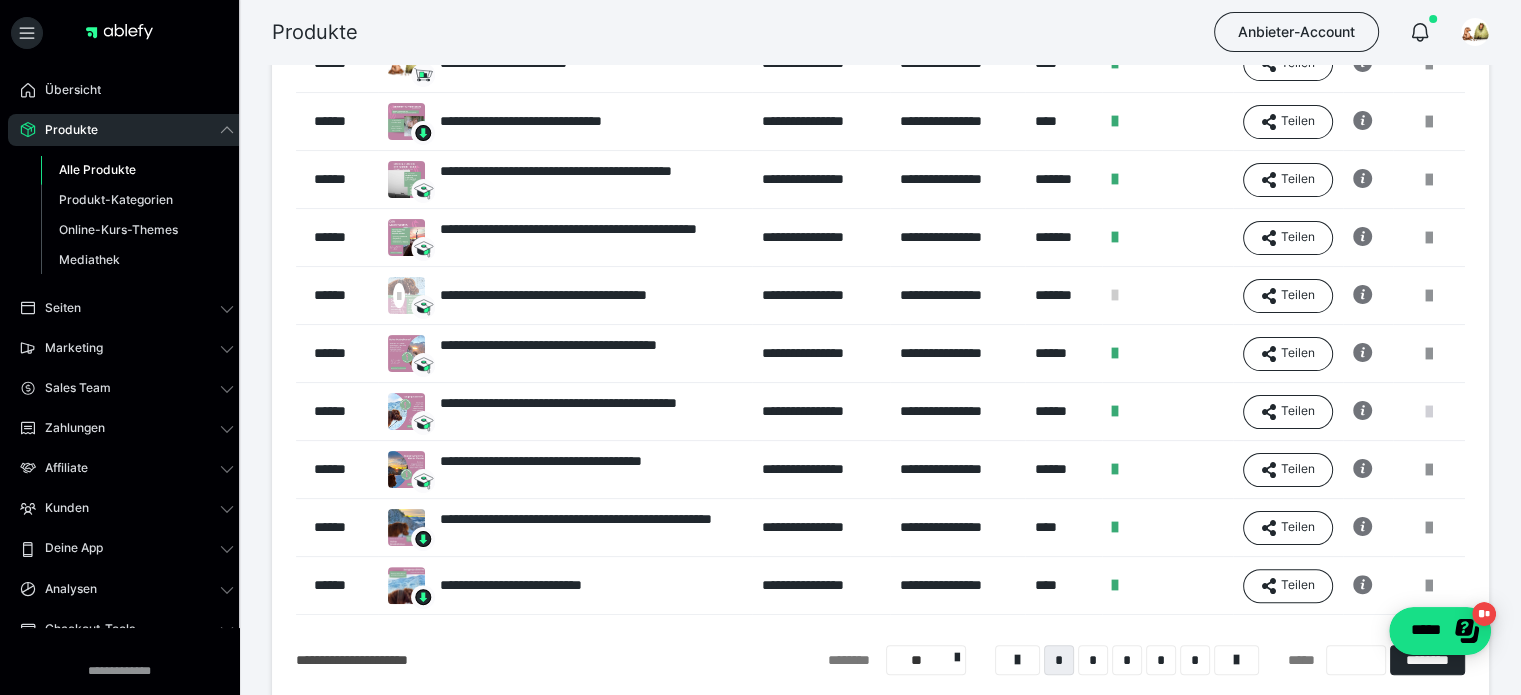 click at bounding box center (1429, 412) 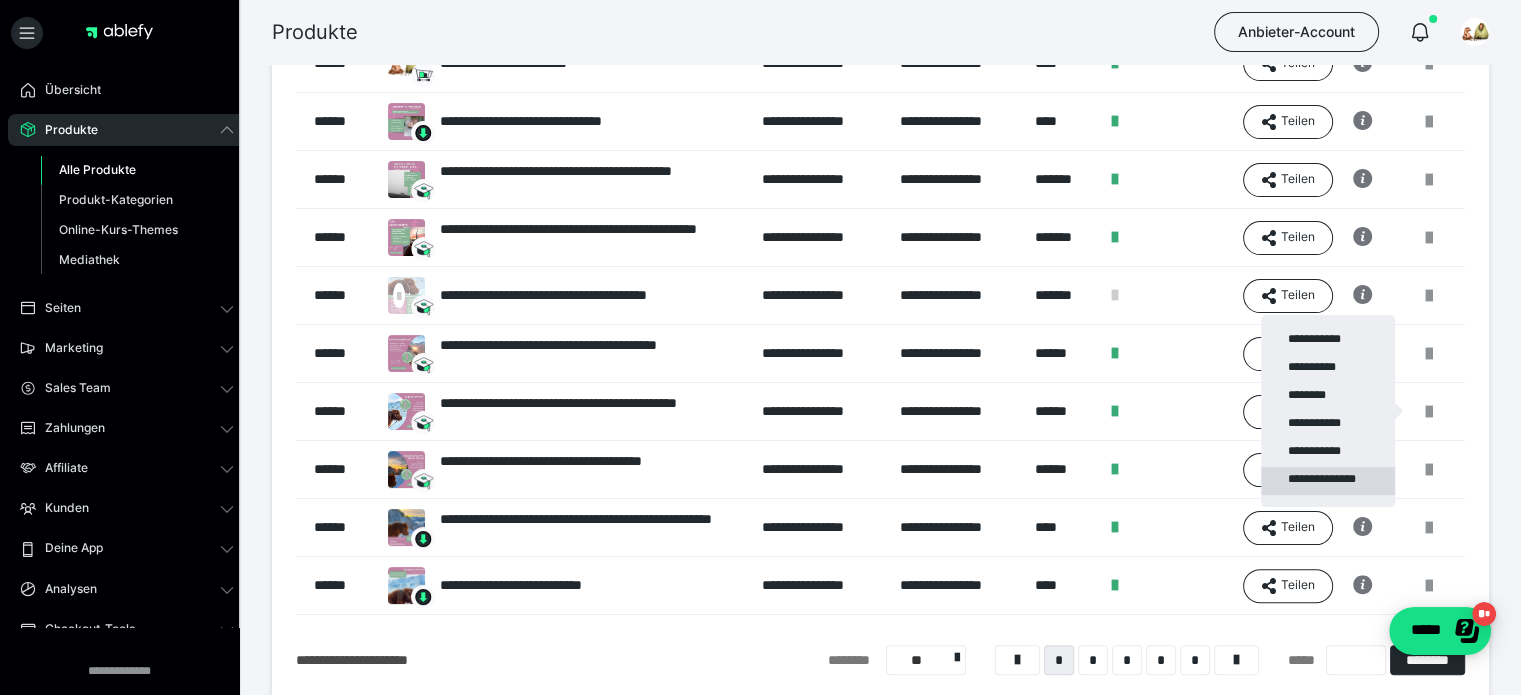 click on "**********" at bounding box center (1328, 481) 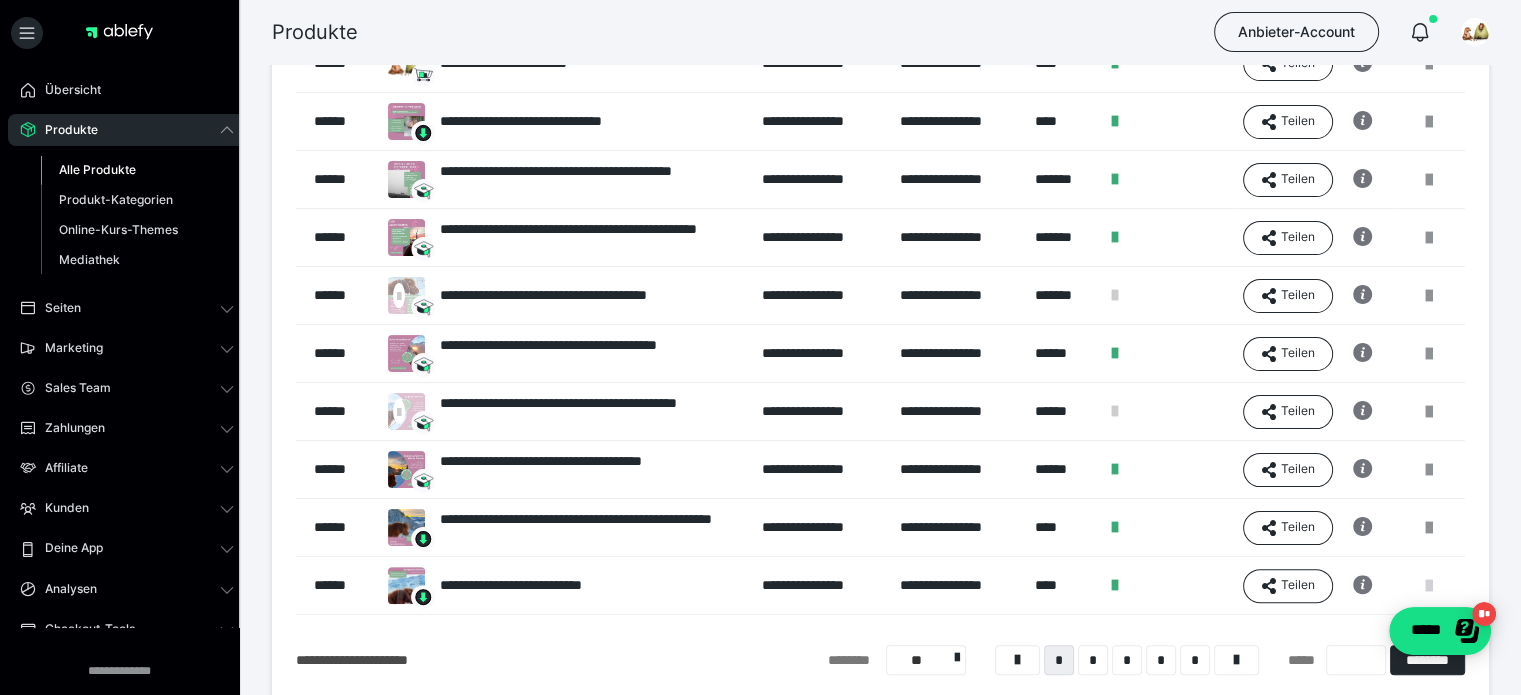 click at bounding box center (1429, 586) 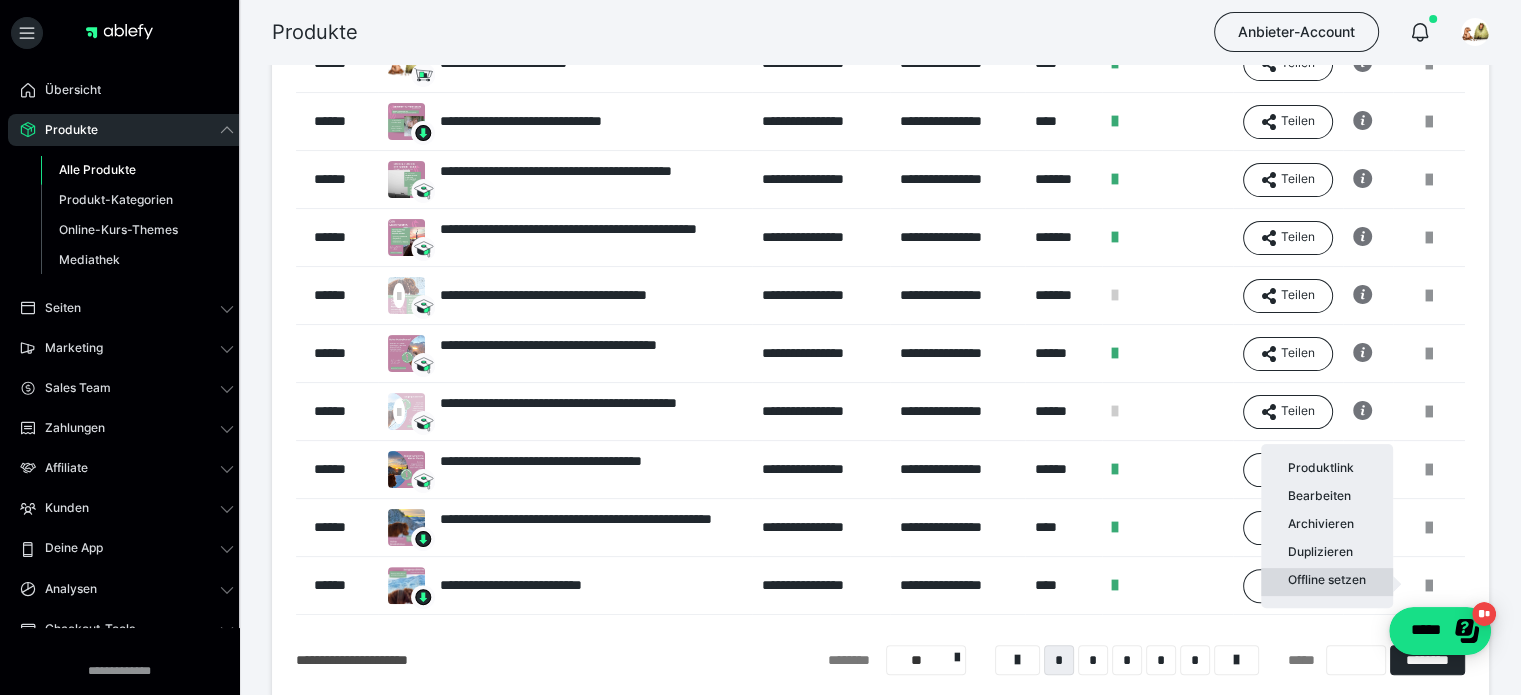 click on "Offline setzen" at bounding box center (1327, 582) 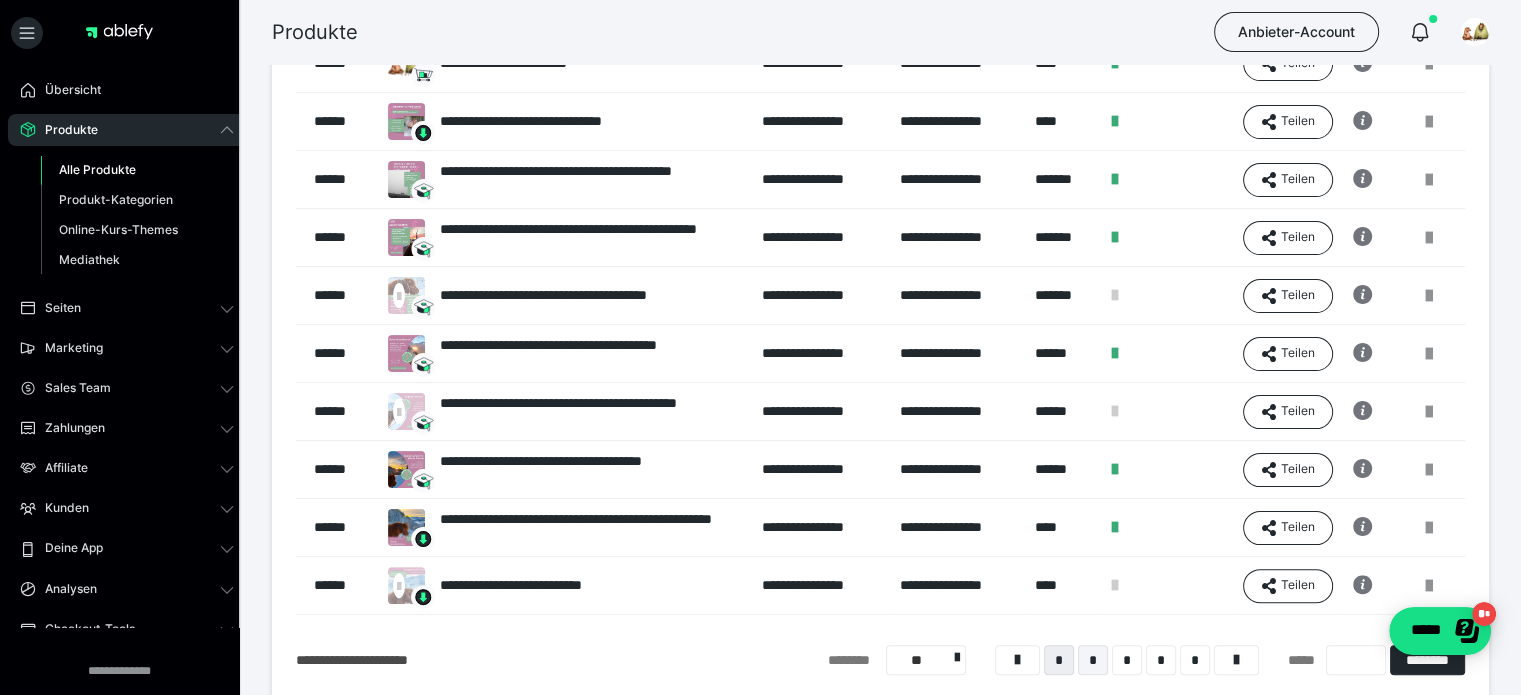 click on "*" at bounding box center [1093, 660] 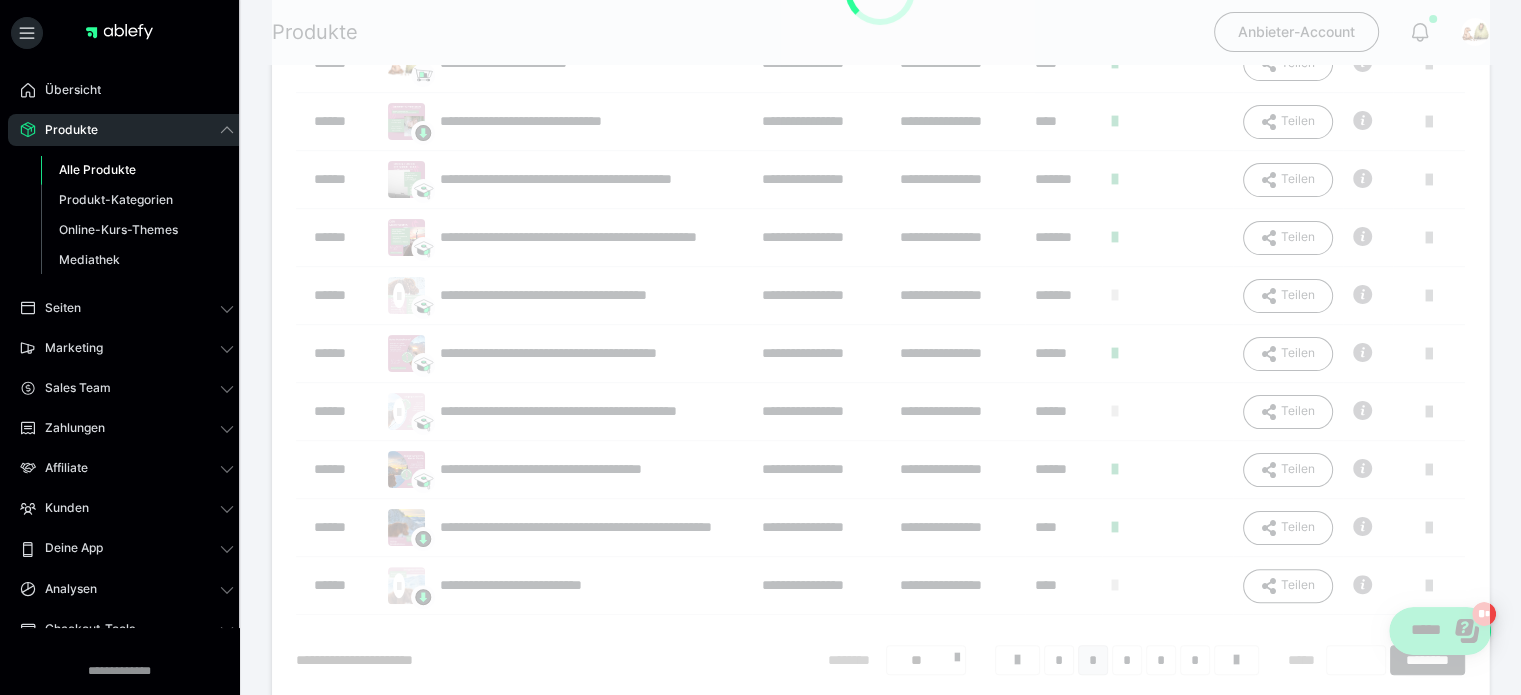 scroll, scrollTop: 210, scrollLeft: 0, axis: vertical 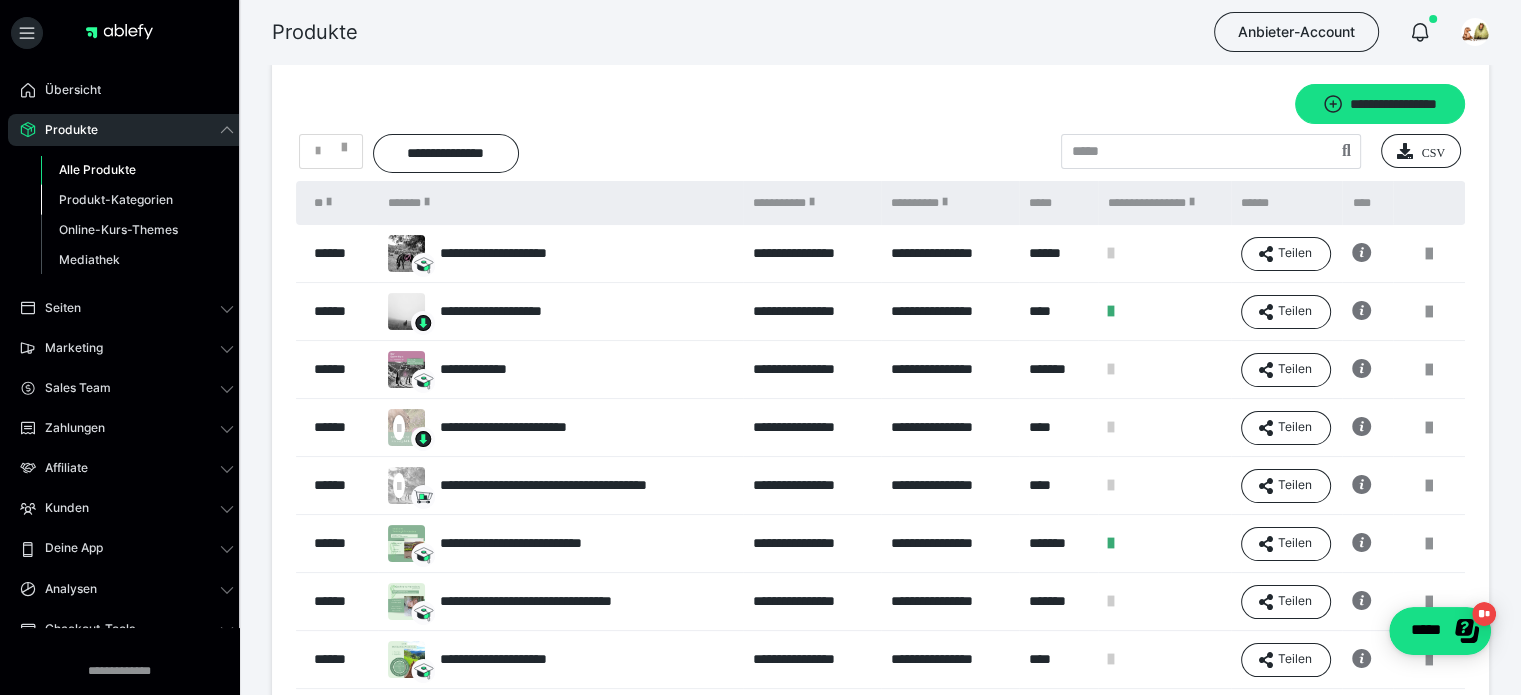 click on "Produkt-Kategorien" at bounding box center [116, 199] 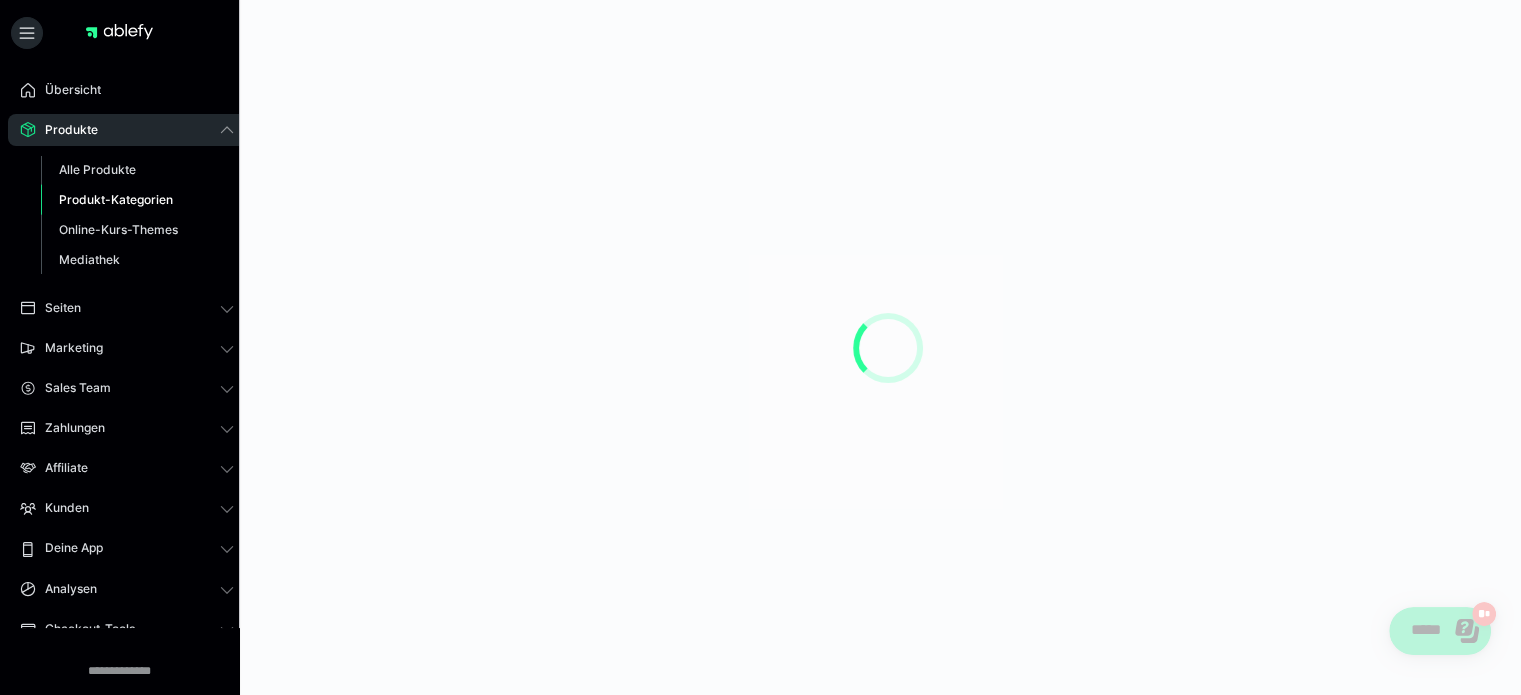 scroll, scrollTop: 0, scrollLeft: 0, axis: both 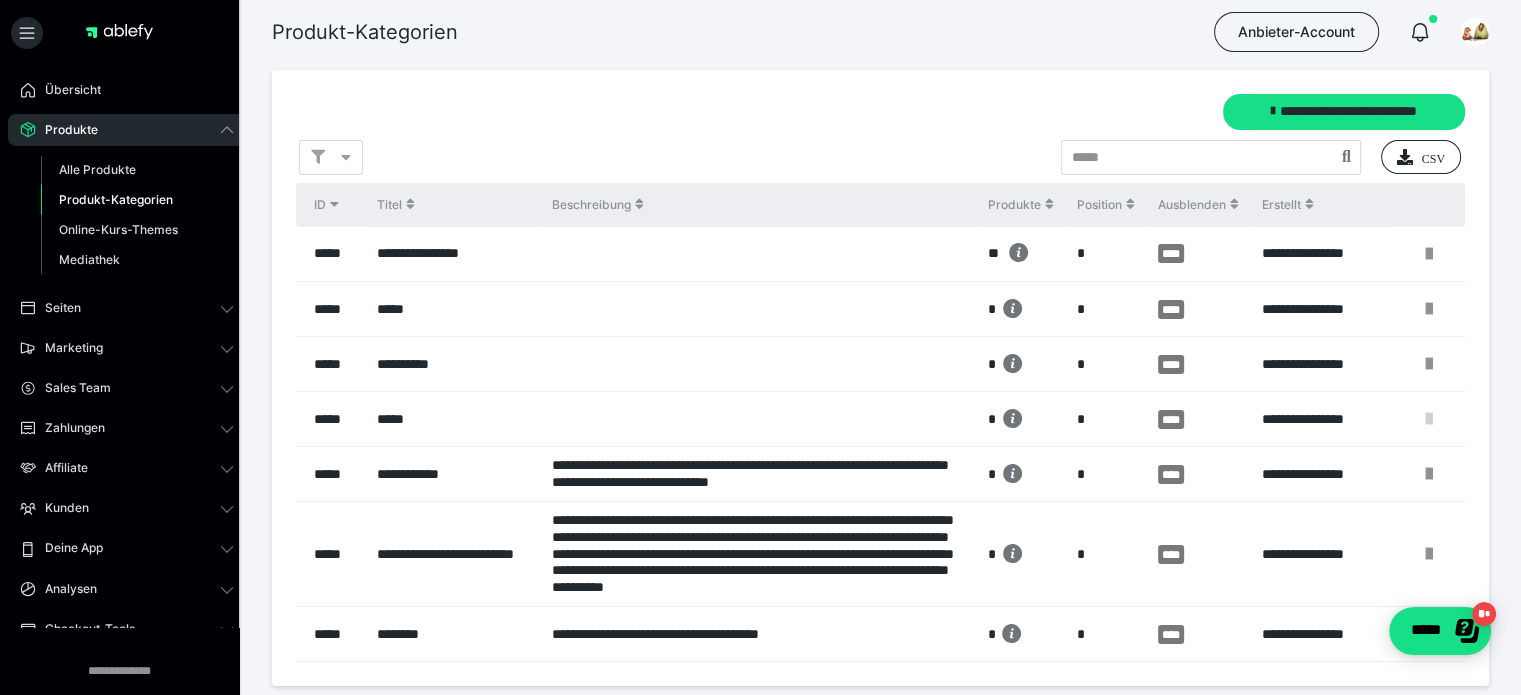 click at bounding box center (1429, 419) 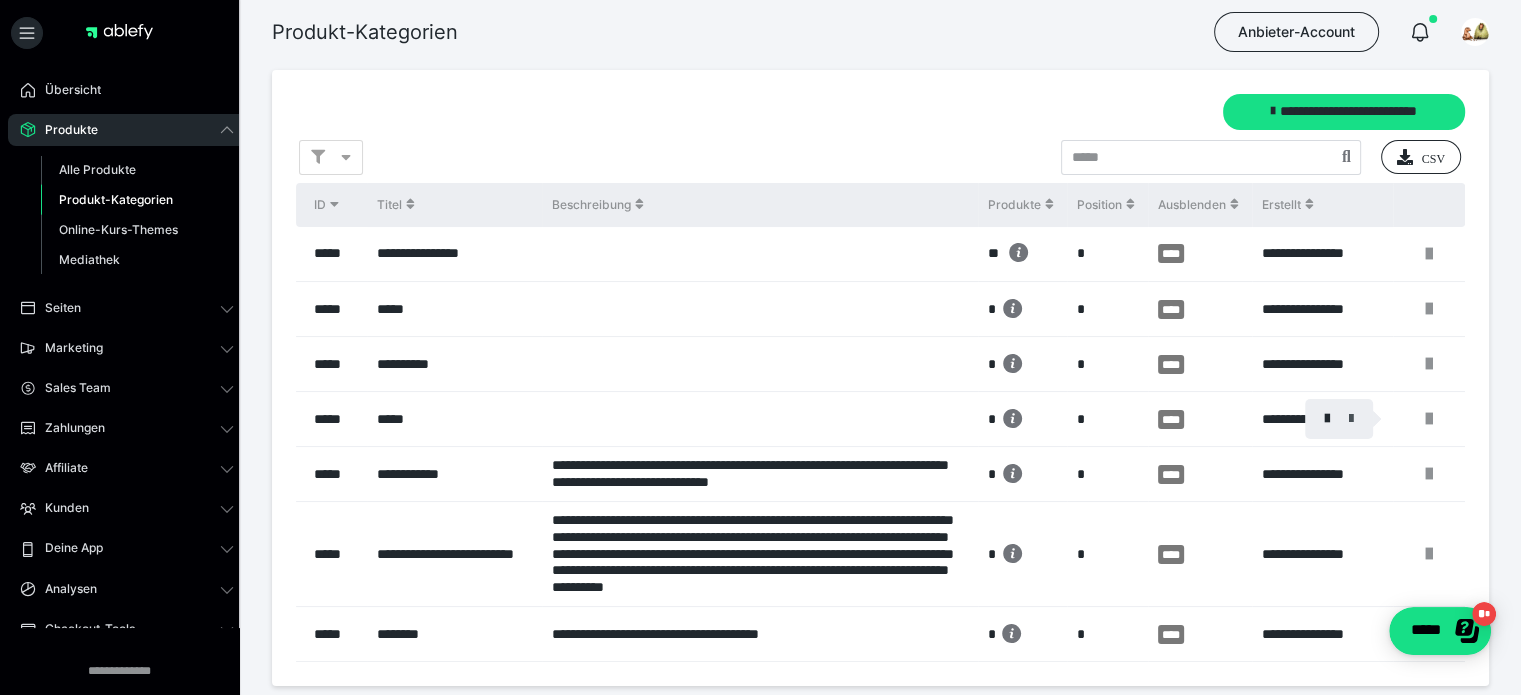 click at bounding box center (1351, 419) 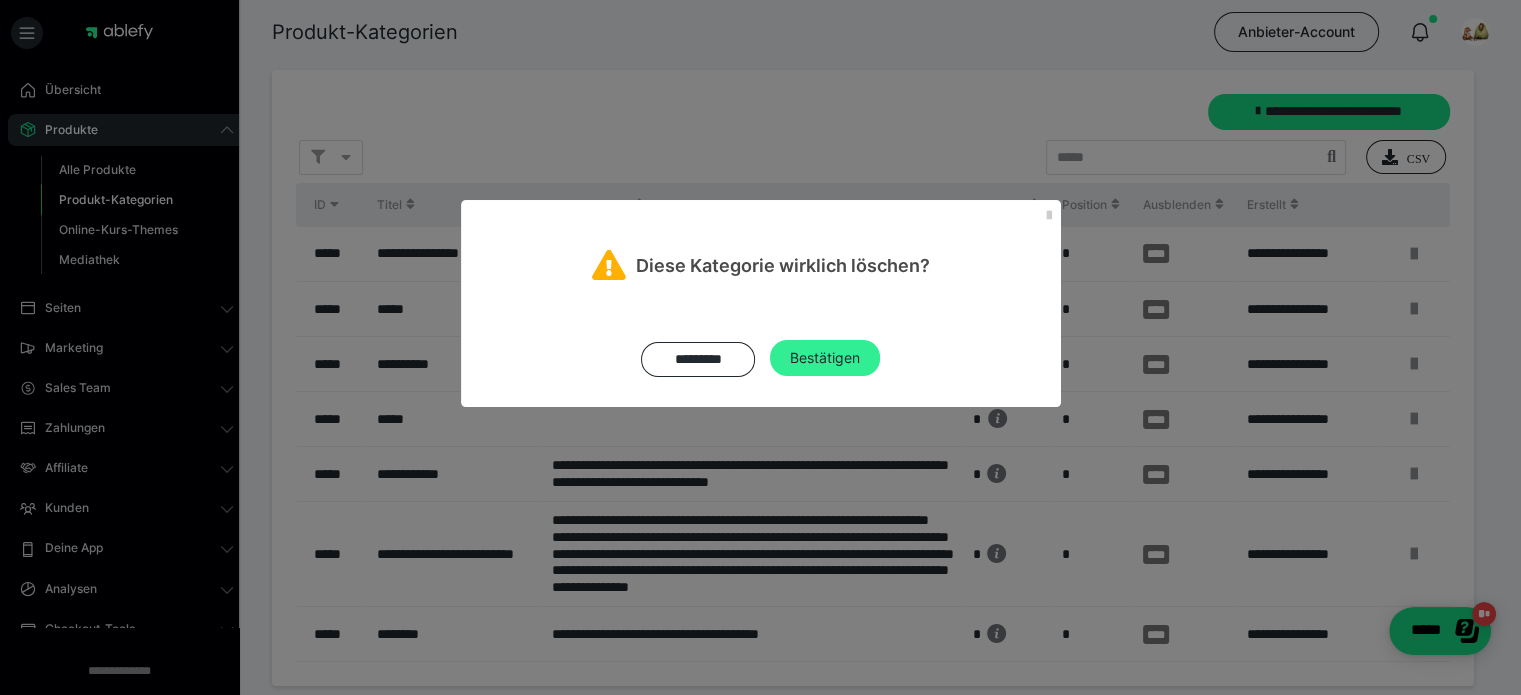 click on "Bestätigen" at bounding box center [825, 358] 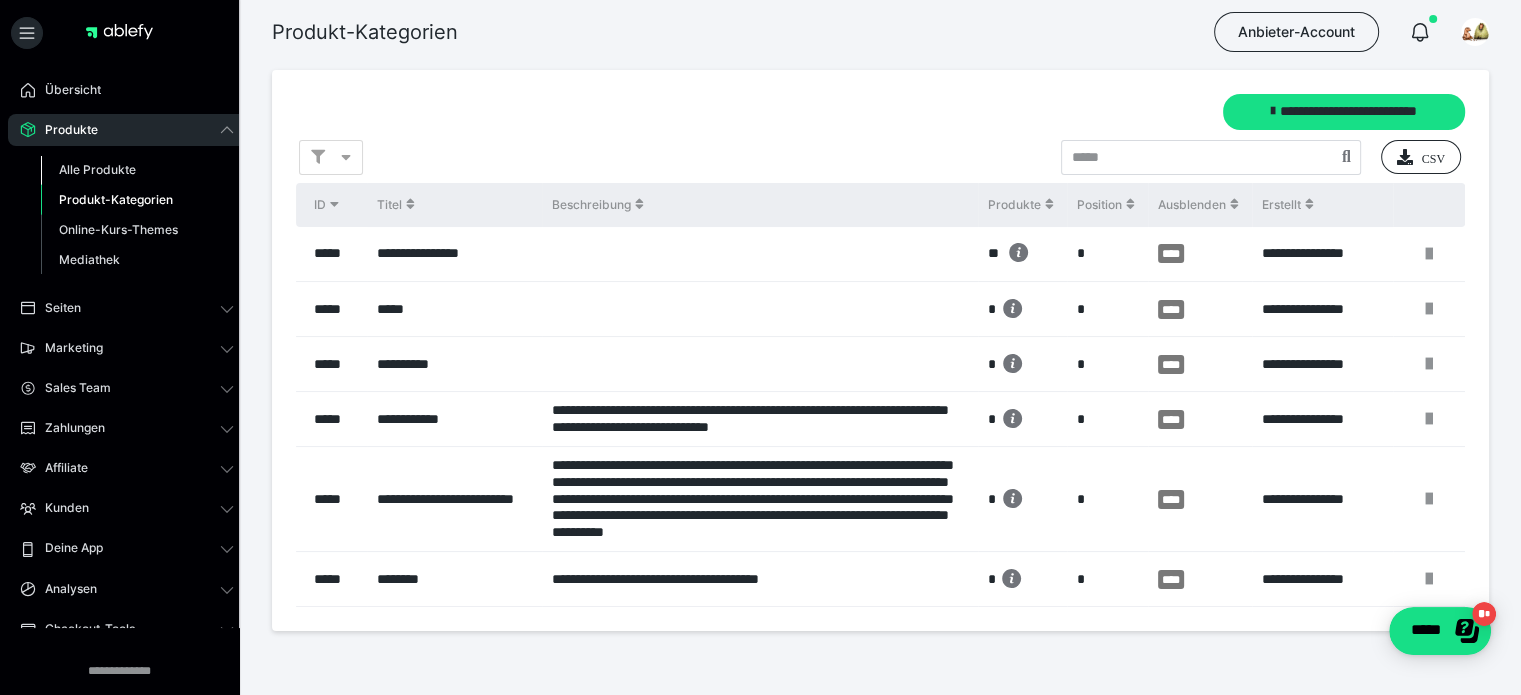 click on "Alle Produkte" at bounding box center (137, 170) 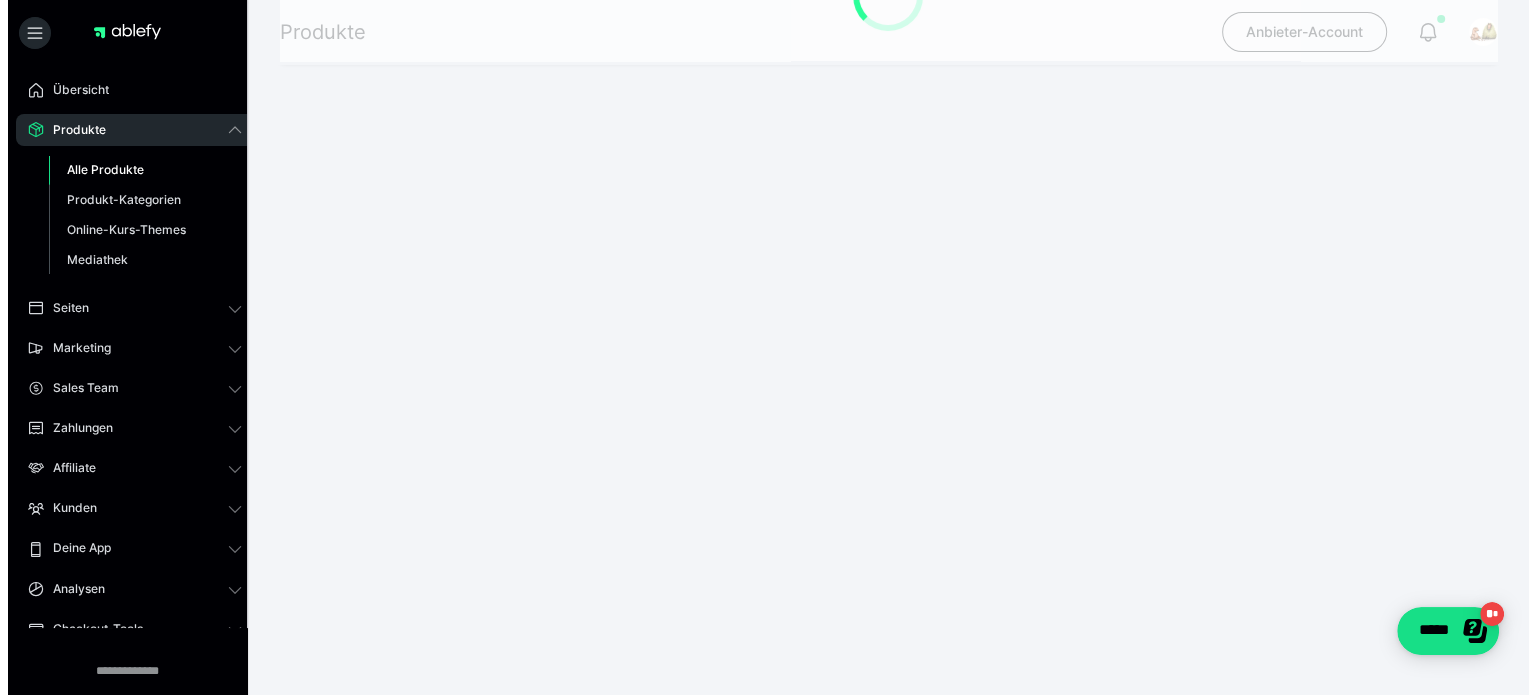 scroll, scrollTop: 0, scrollLeft: 0, axis: both 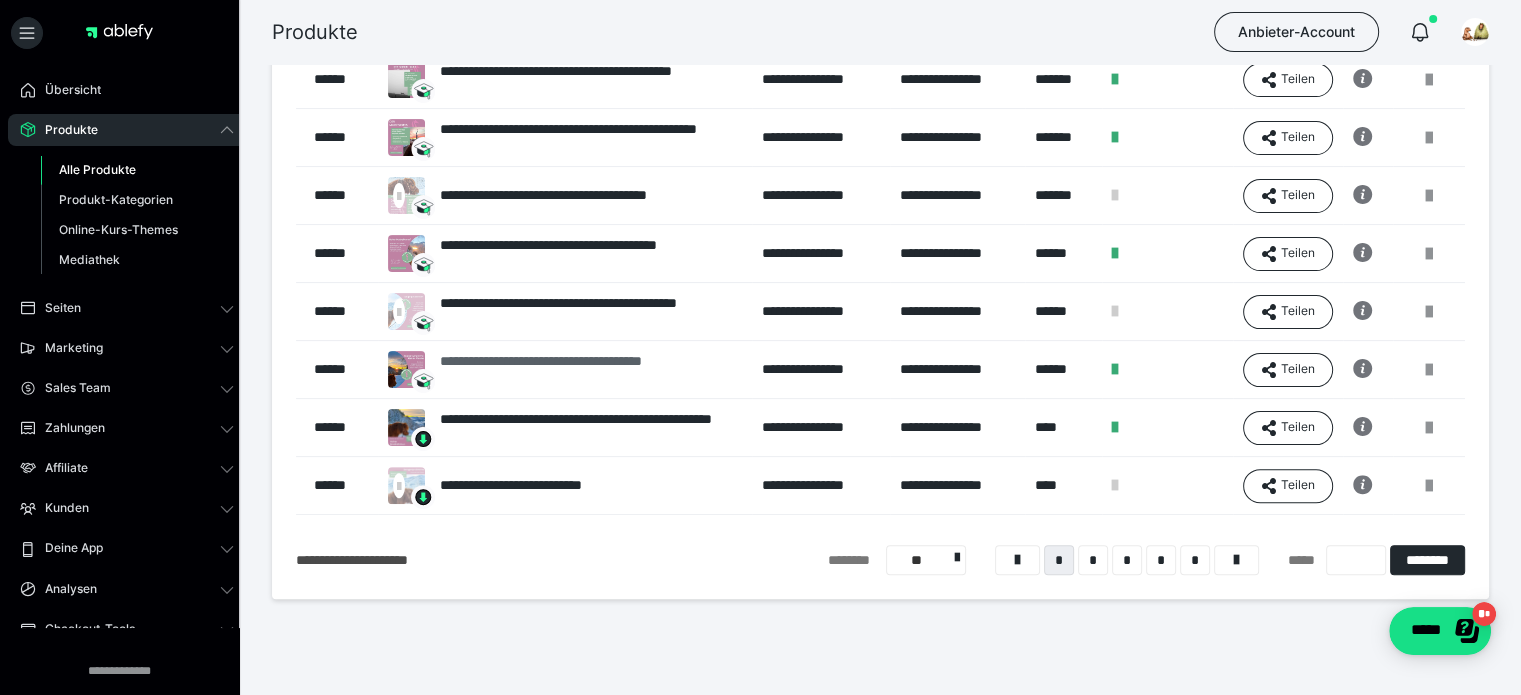 click on "**********" at bounding box center [591, 370] 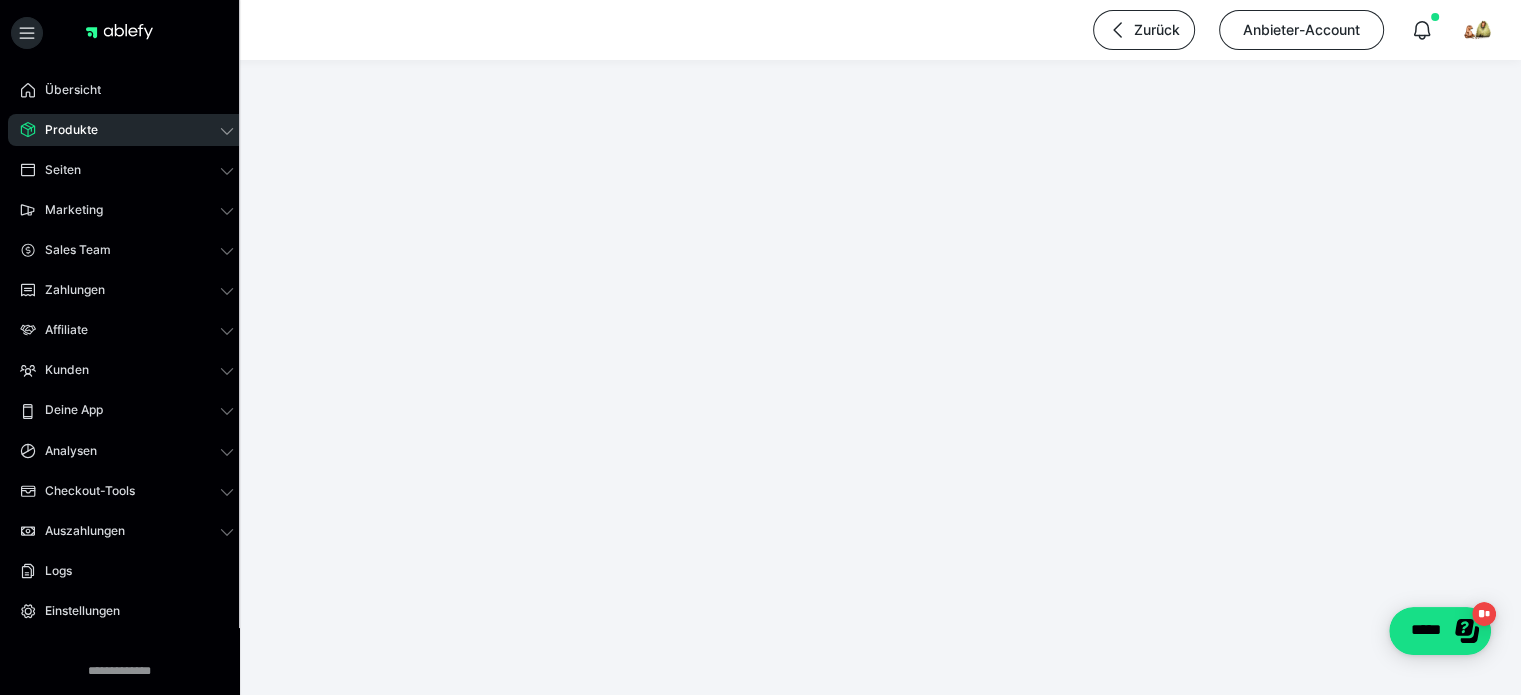 scroll, scrollTop: 0, scrollLeft: 0, axis: both 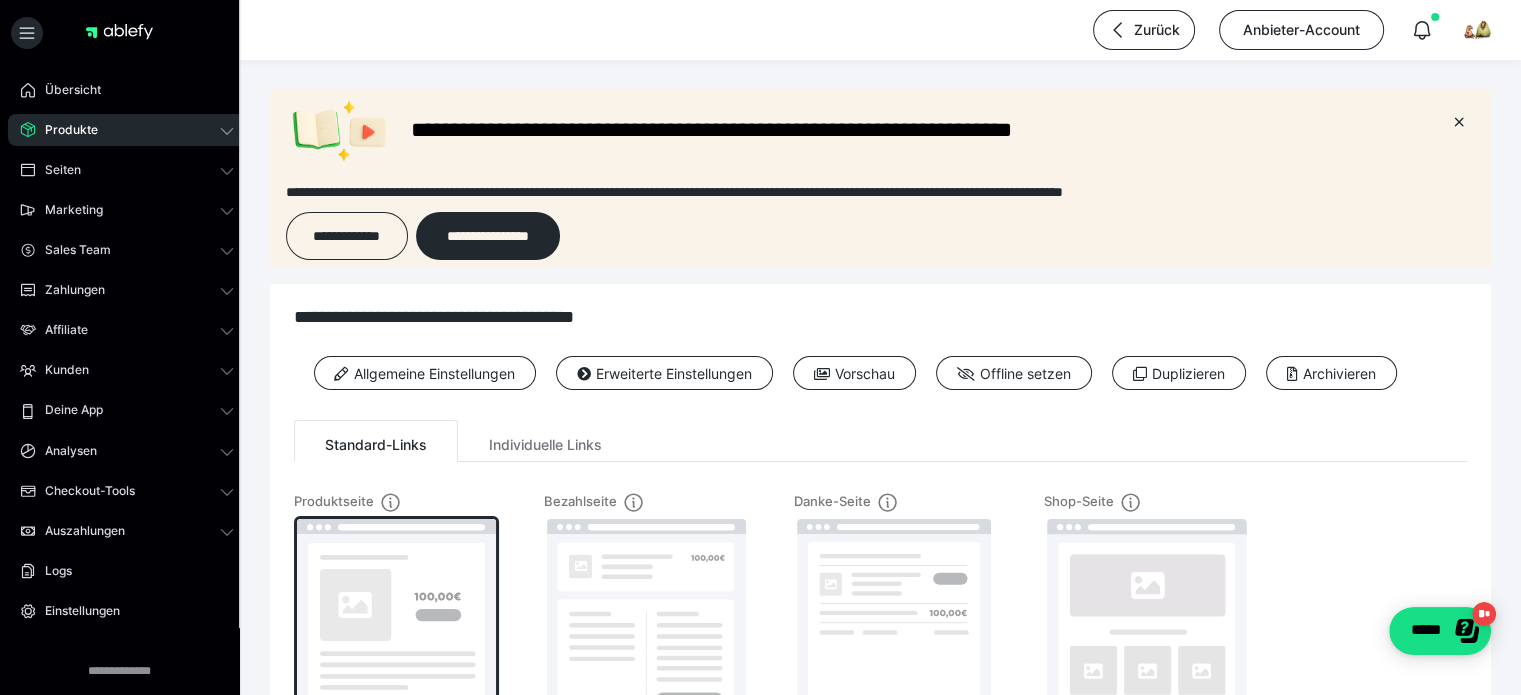 click at bounding box center (396, 622) 